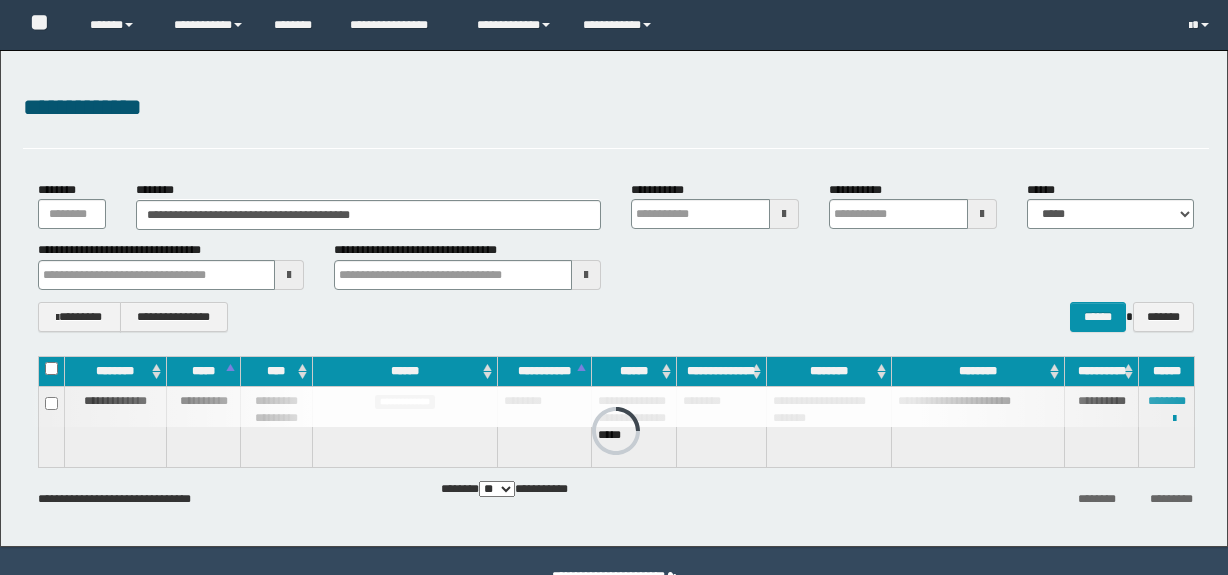 scroll, scrollTop: 0, scrollLeft: 0, axis: both 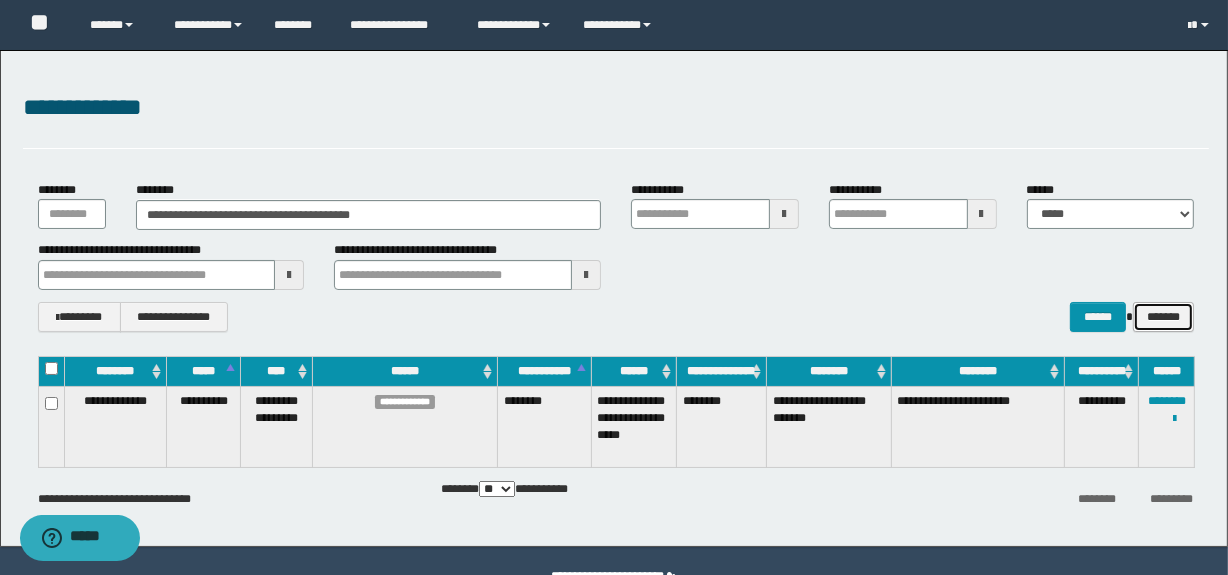 click on "*******" at bounding box center [1163, 317] 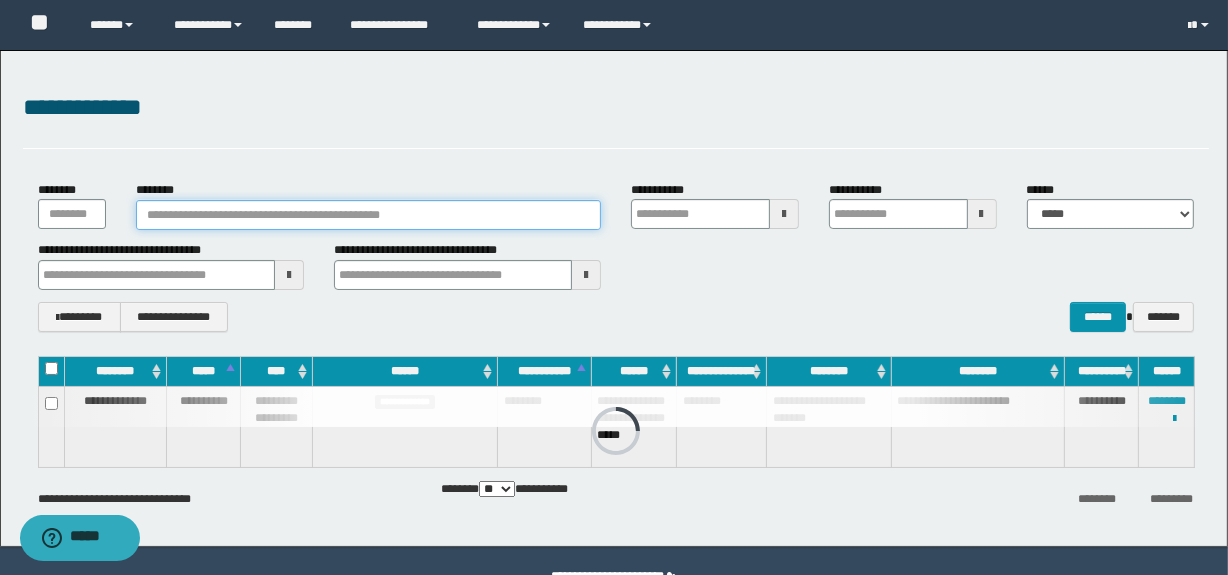 click on "********" at bounding box center [368, 215] 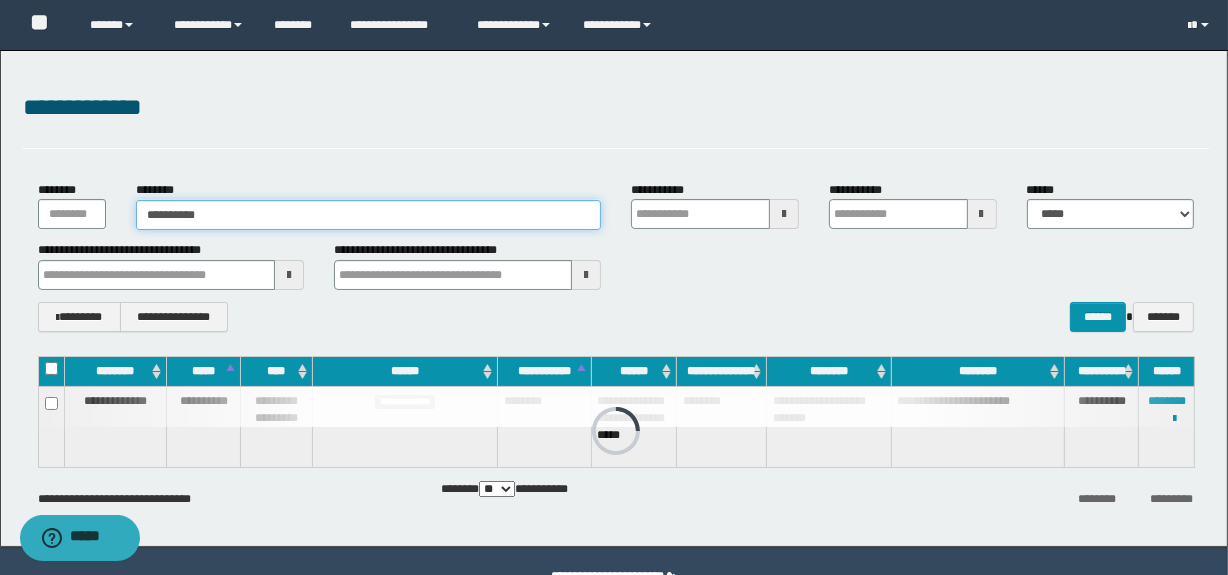 type on "**********" 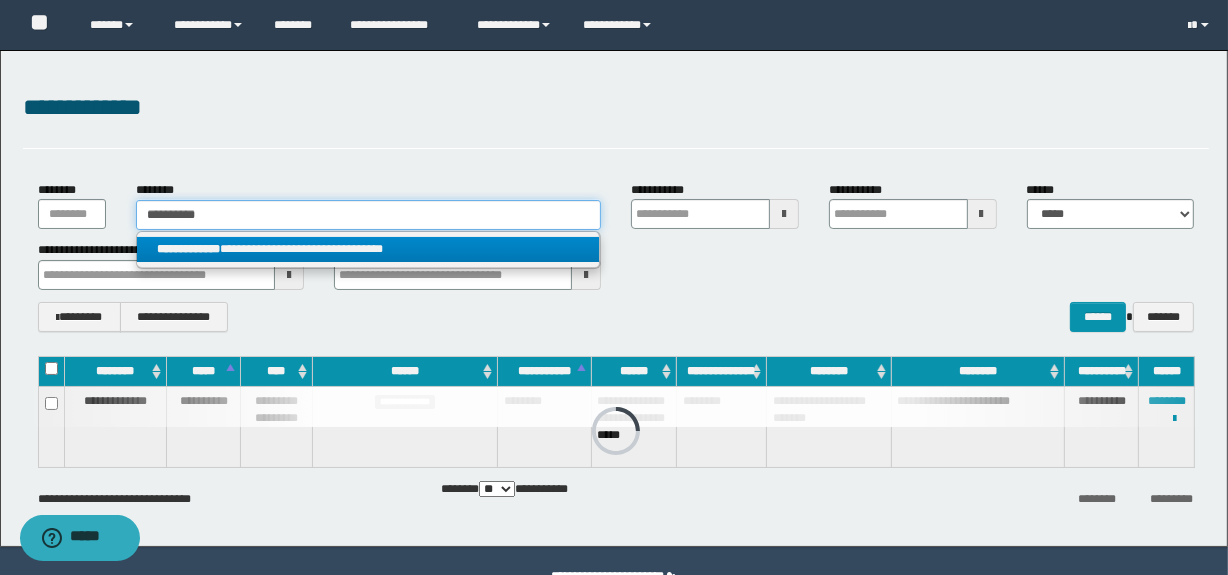 type on "**********" 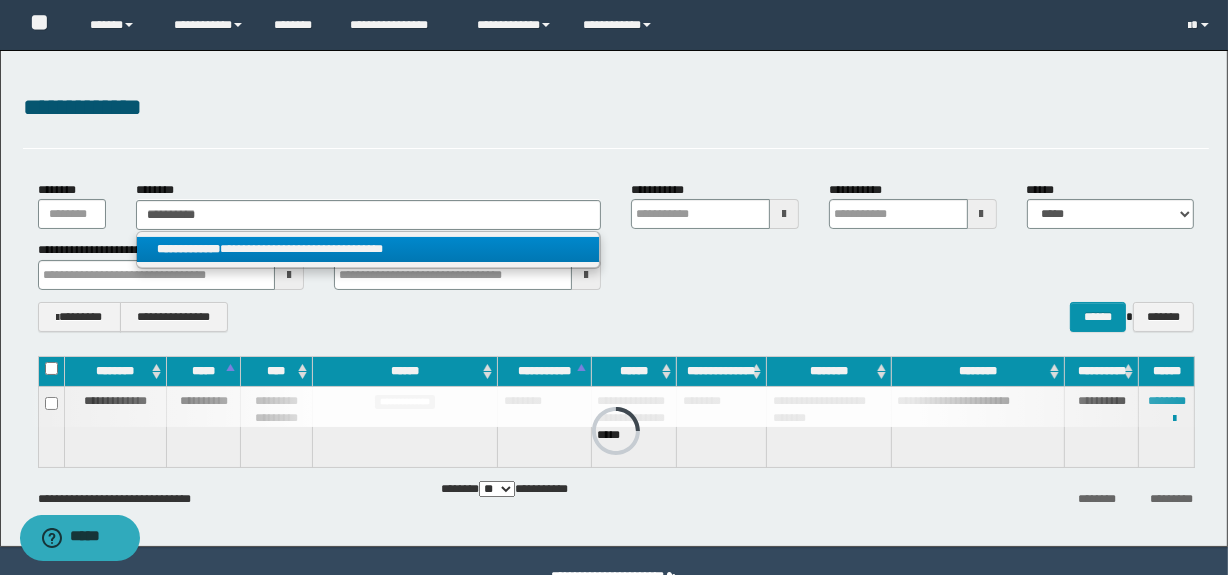 click on "**********" at bounding box center (368, 249) 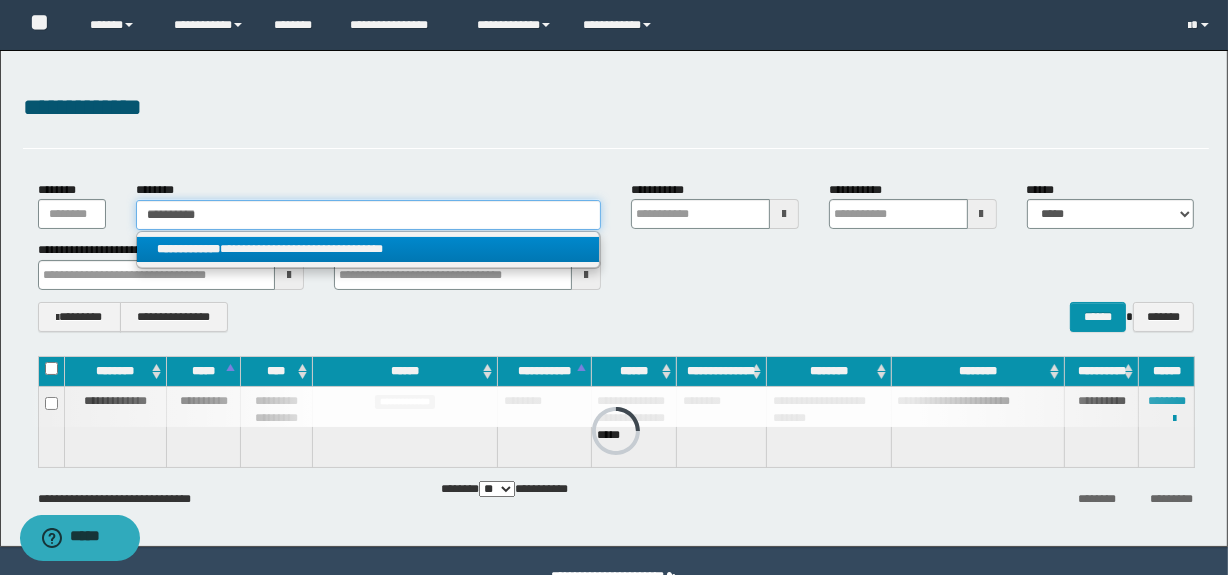 type 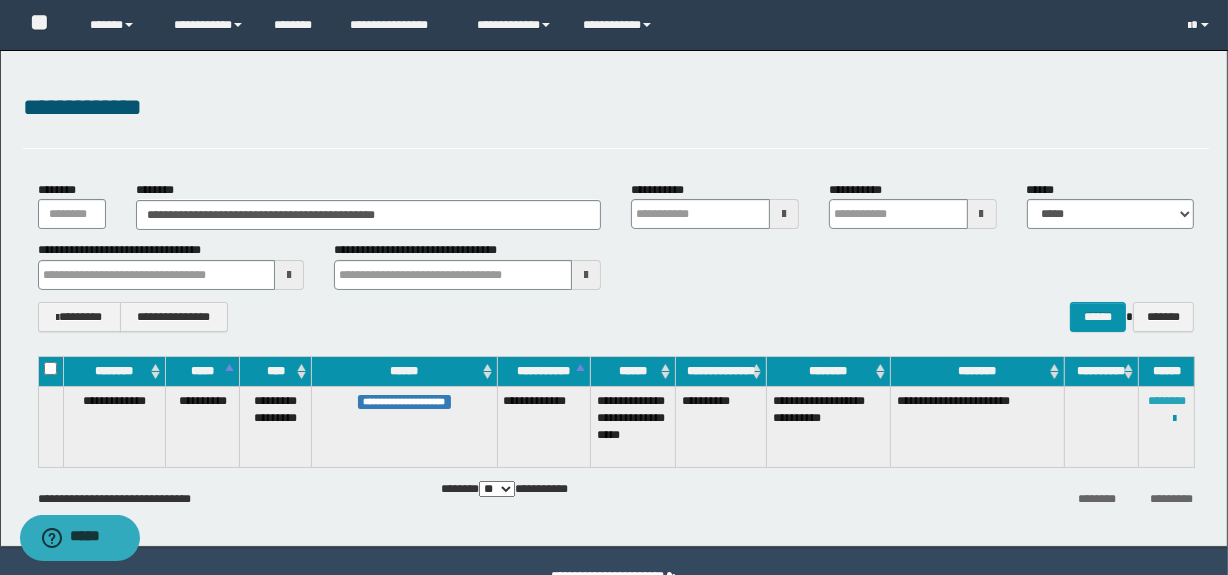 click on "********" at bounding box center [1167, 401] 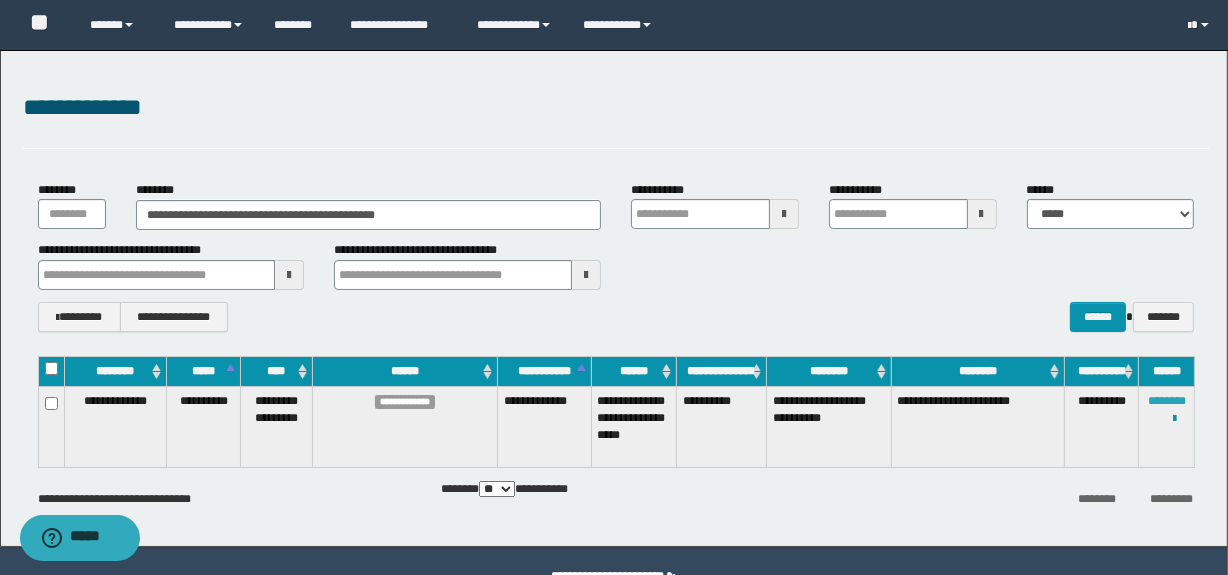 click on "********" at bounding box center [1167, 401] 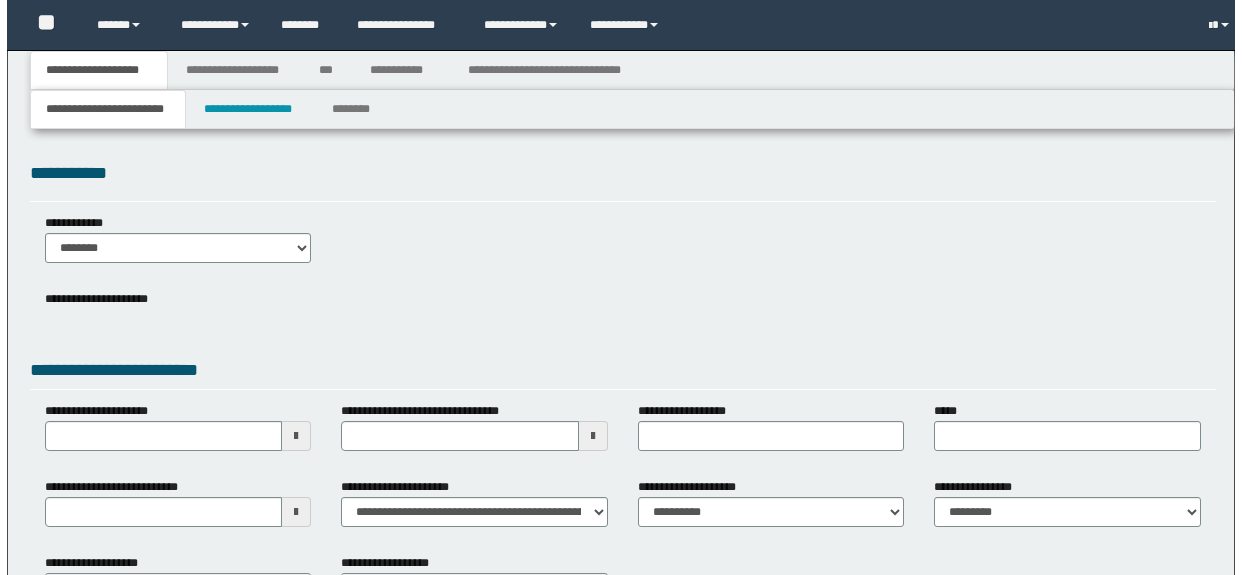 scroll, scrollTop: 0, scrollLeft: 0, axis: both 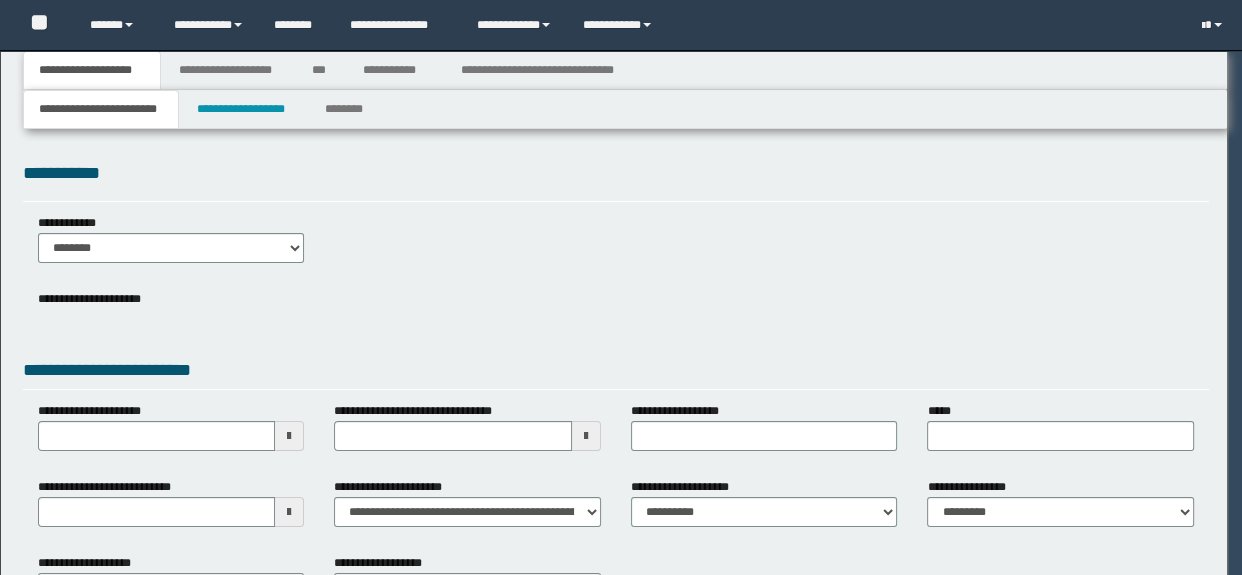 select on "*" 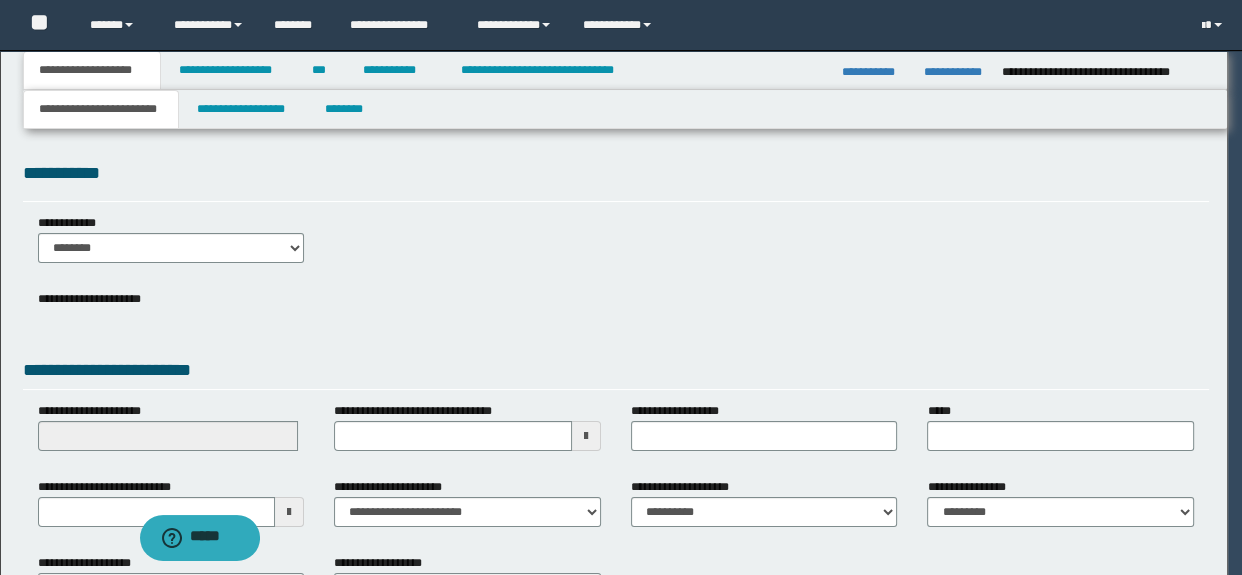 scroll, scrollTop: 0, scrollLeft: 0, axis: both 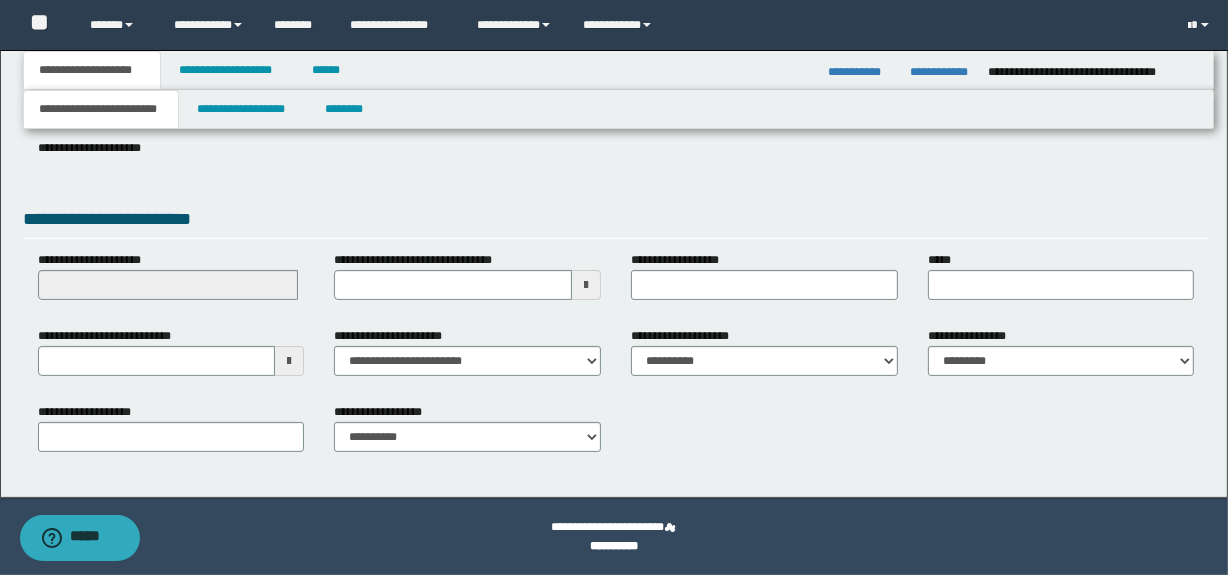 drag, startPoint x: 300, startPoint y: 360, endPoint x: 288, endPoint y: 360, distance: 12 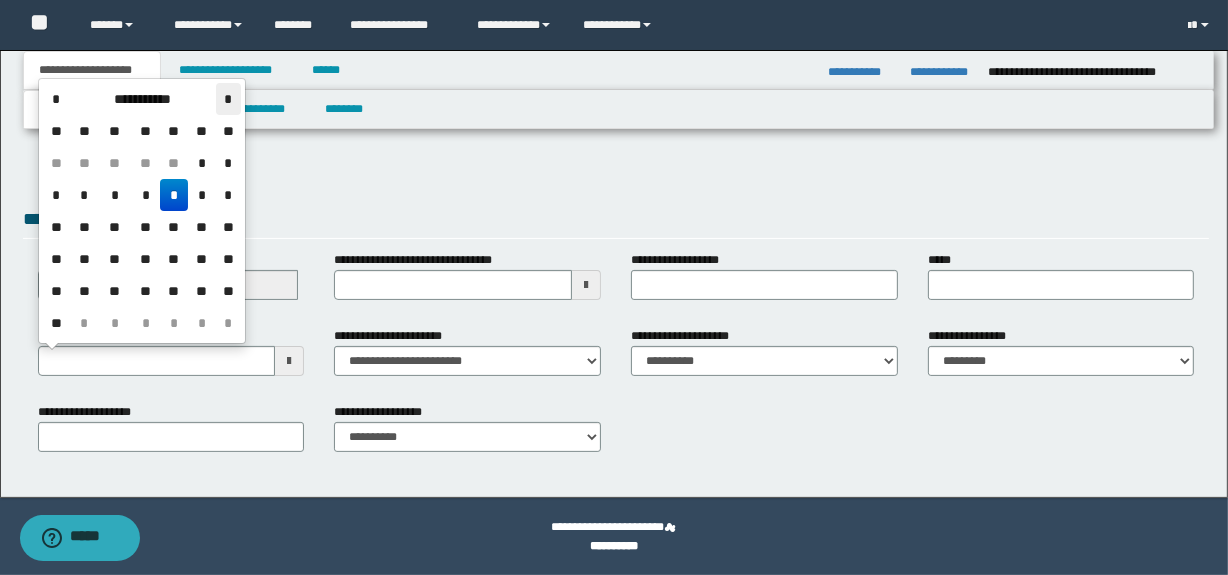 click on "*" at bounding box center (228, 99) 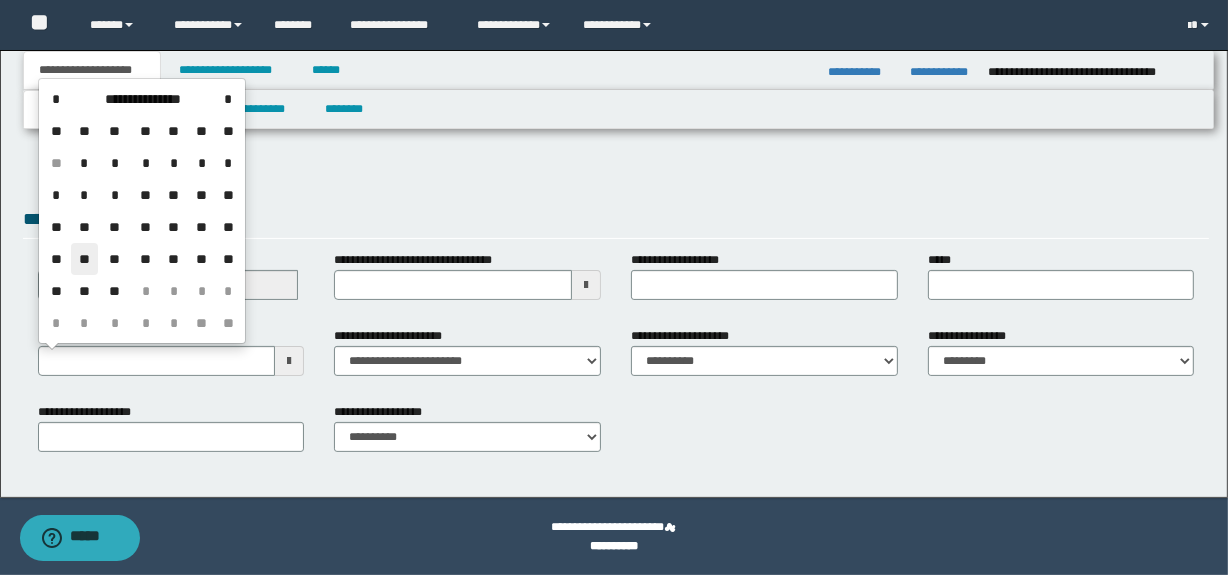click on "**" at bounding box center (85, 259) 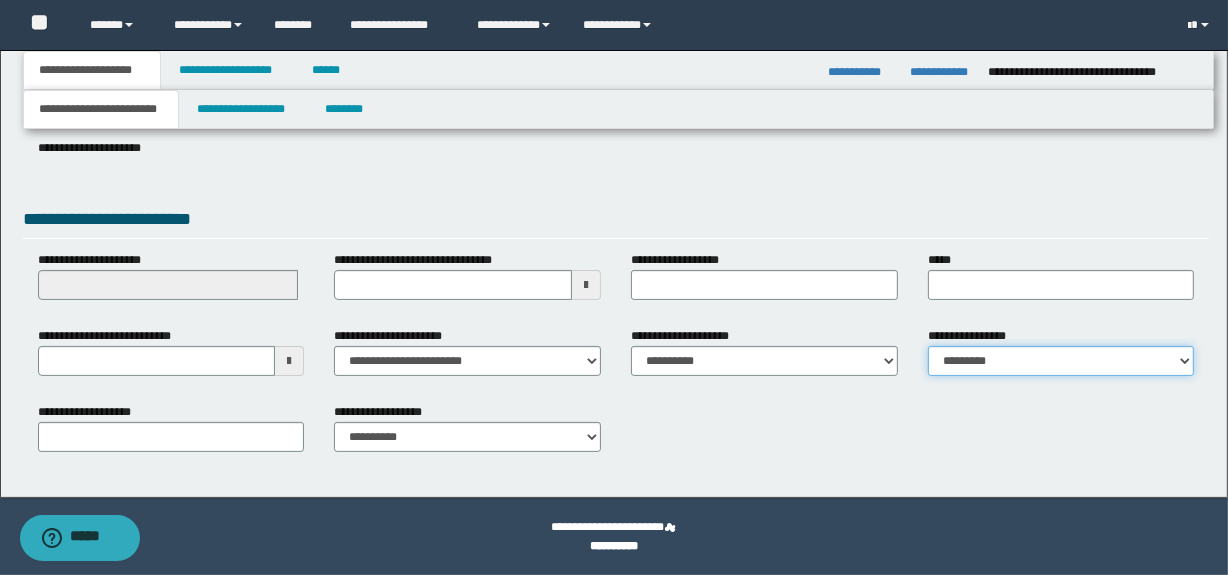 click on "**********" at bounding box center (1061, 361) 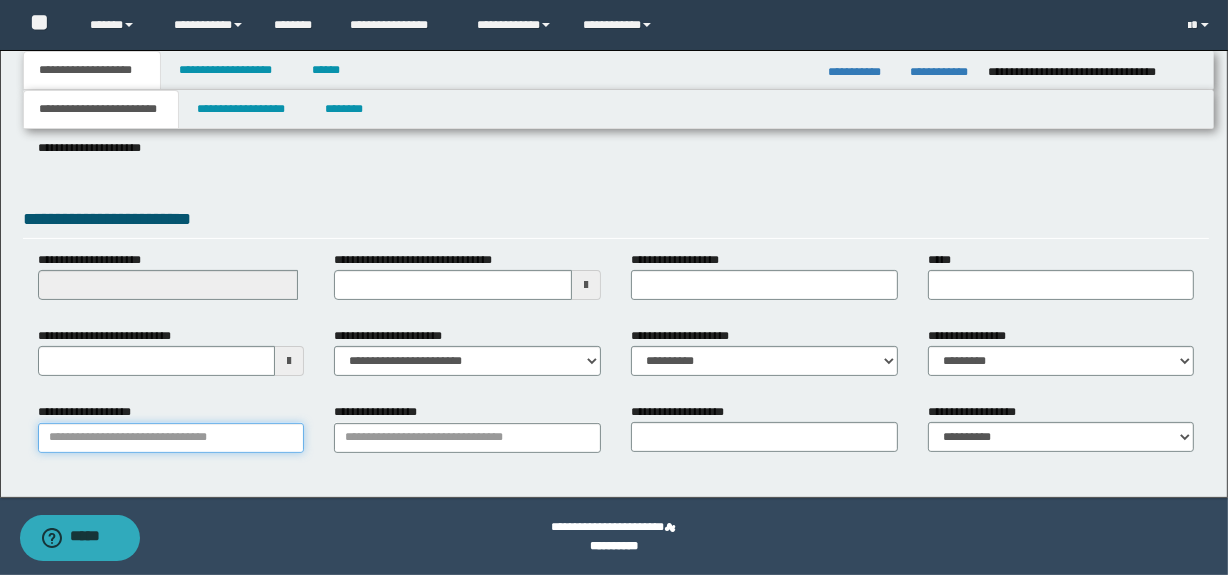 click on "**********" at bounding box center [171, 438] 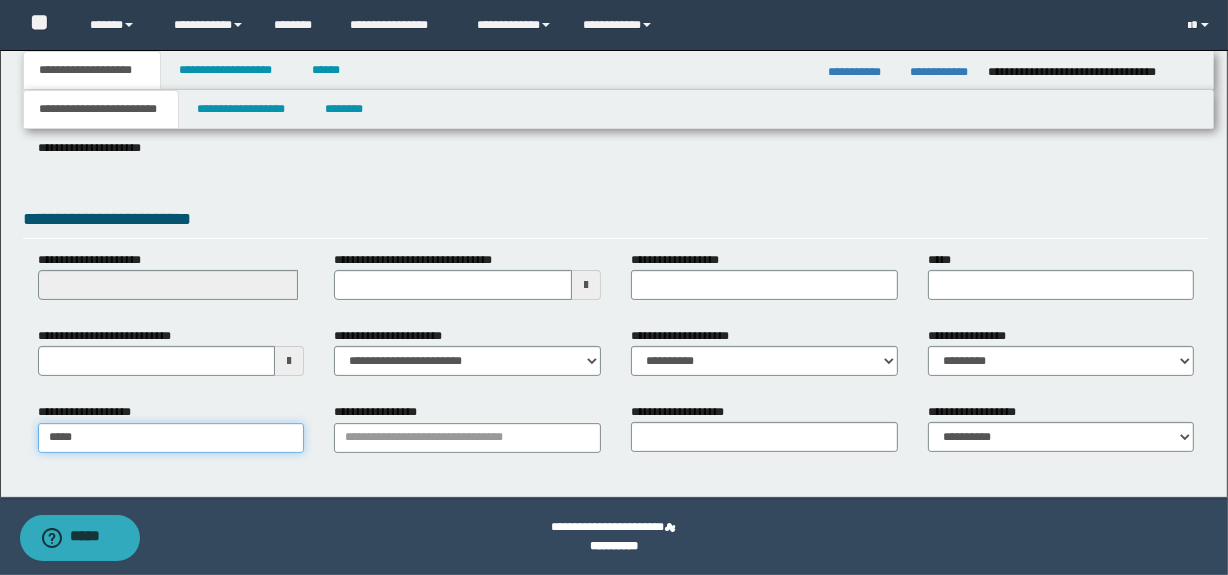 type on "******" 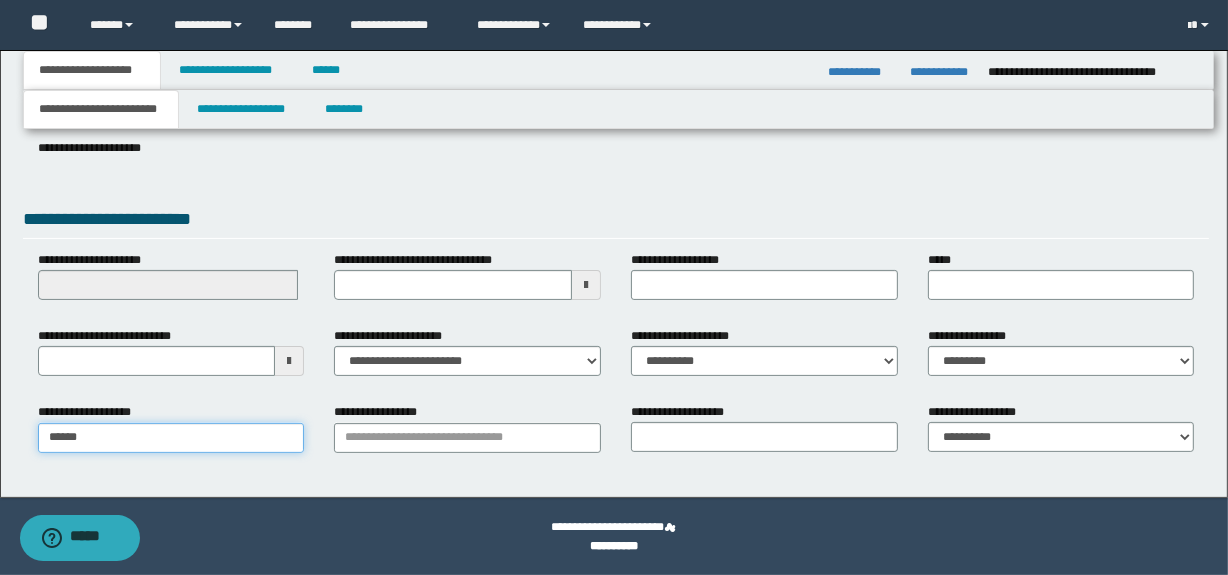 type on "**********" 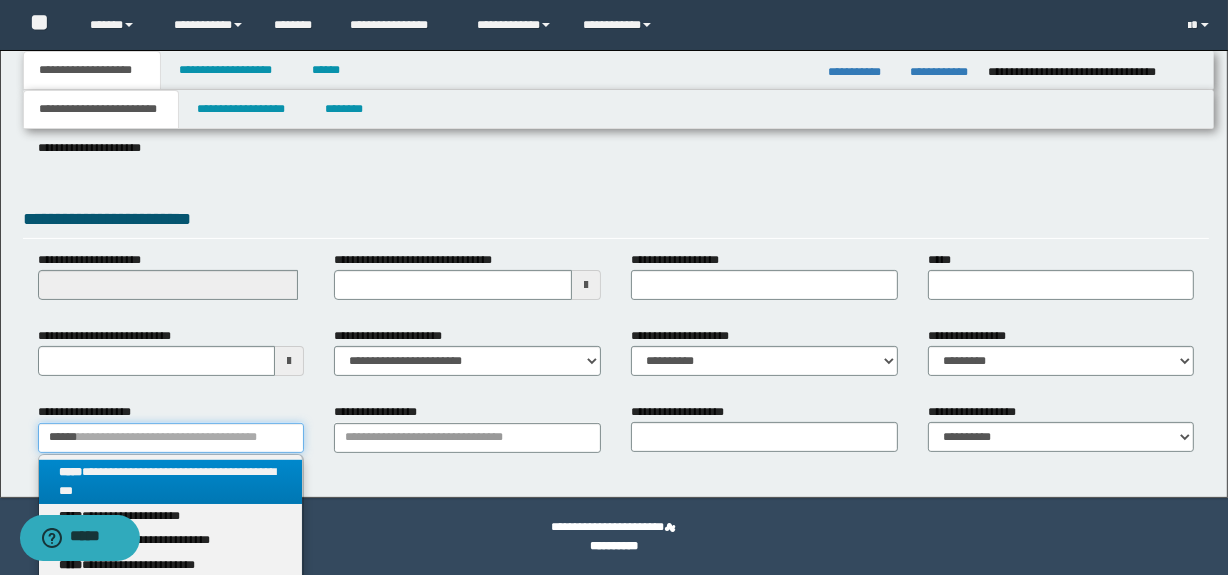 type on "******" 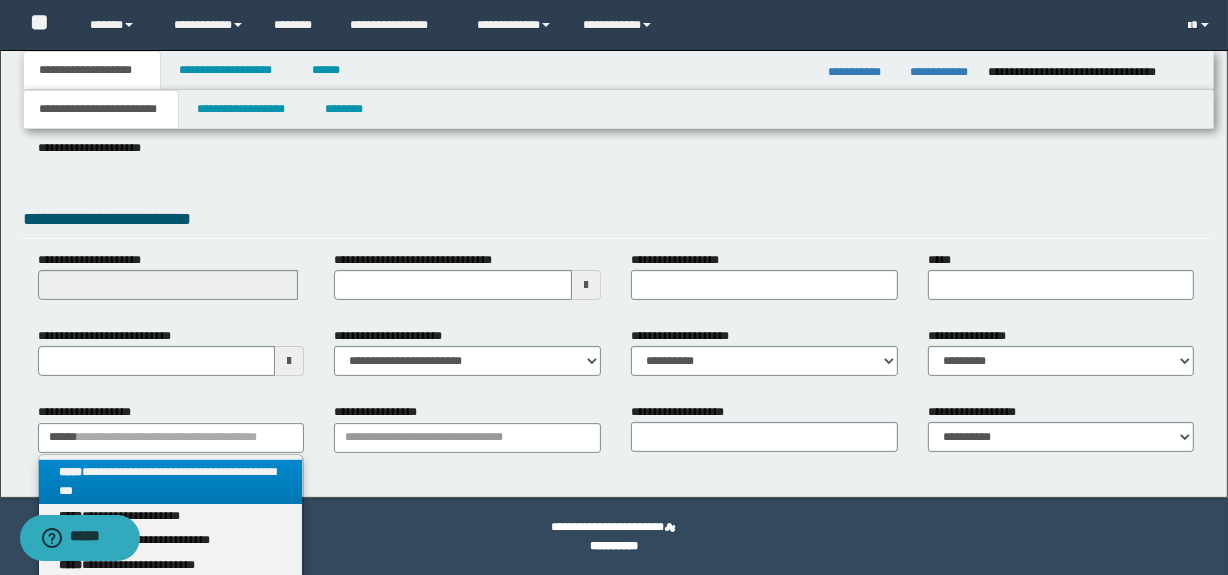 click on "**********" at bounding box center (171, 516) 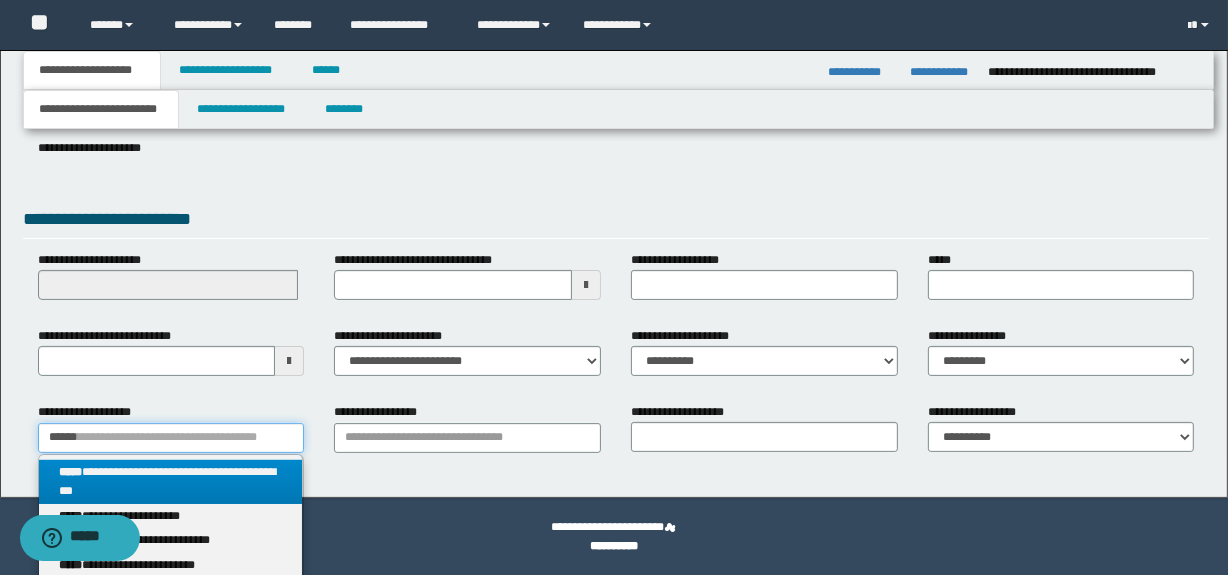 type 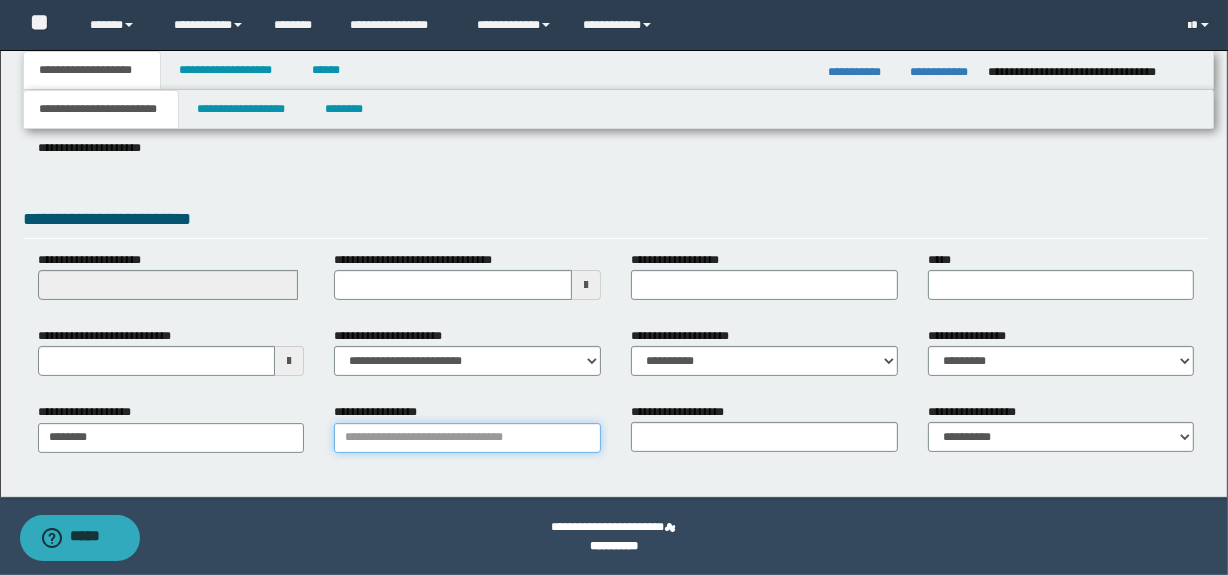 click on "**********" at bounding box center (467, 438) 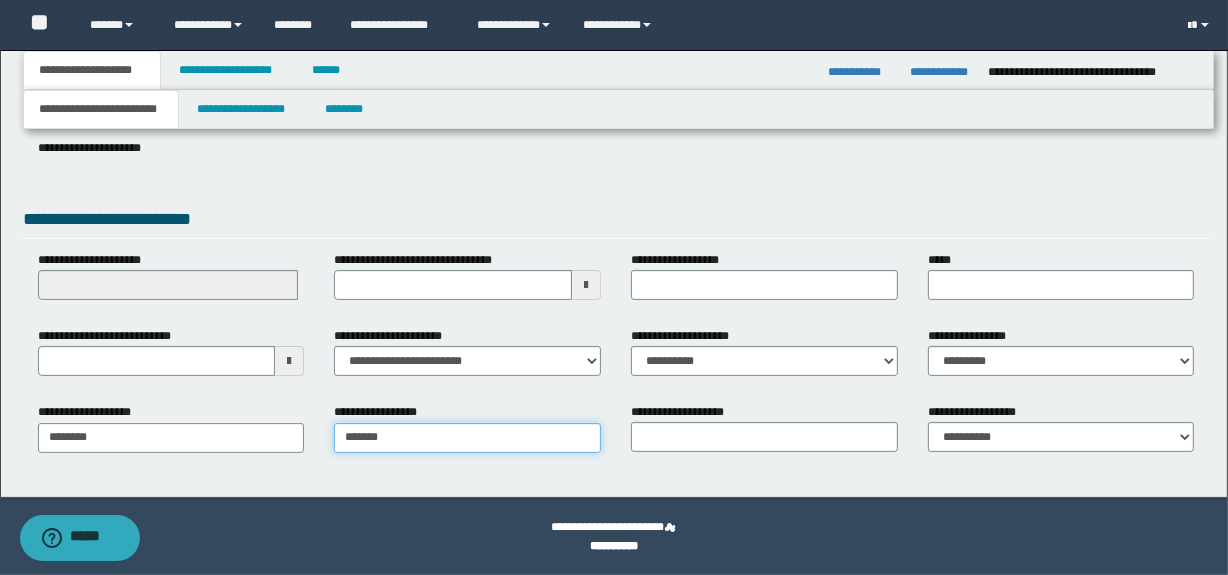type on "********" 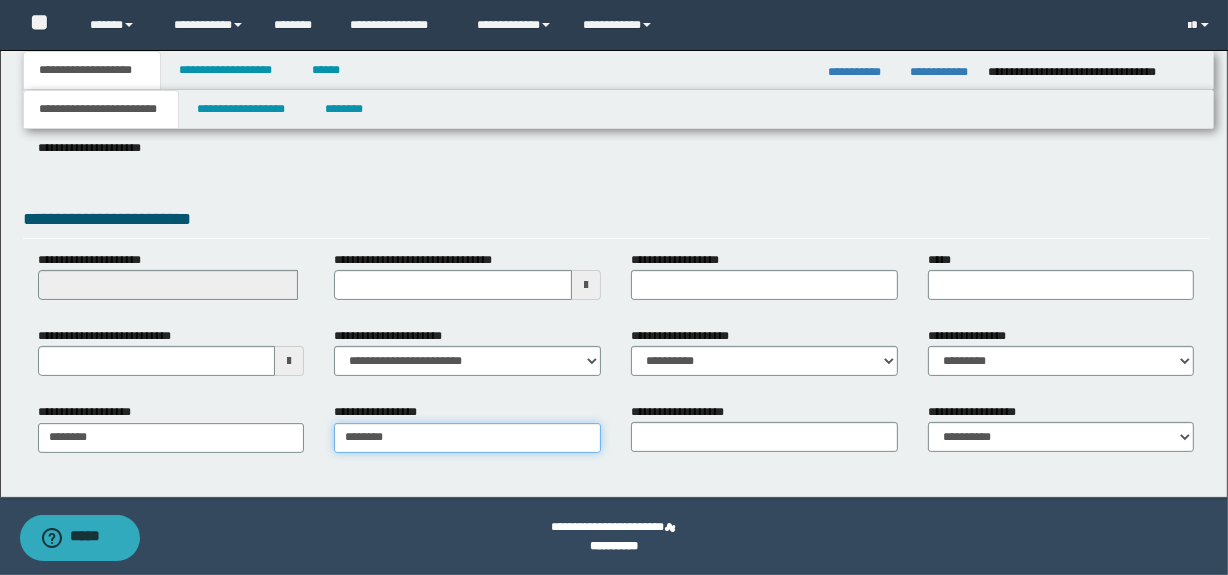 type on "********" 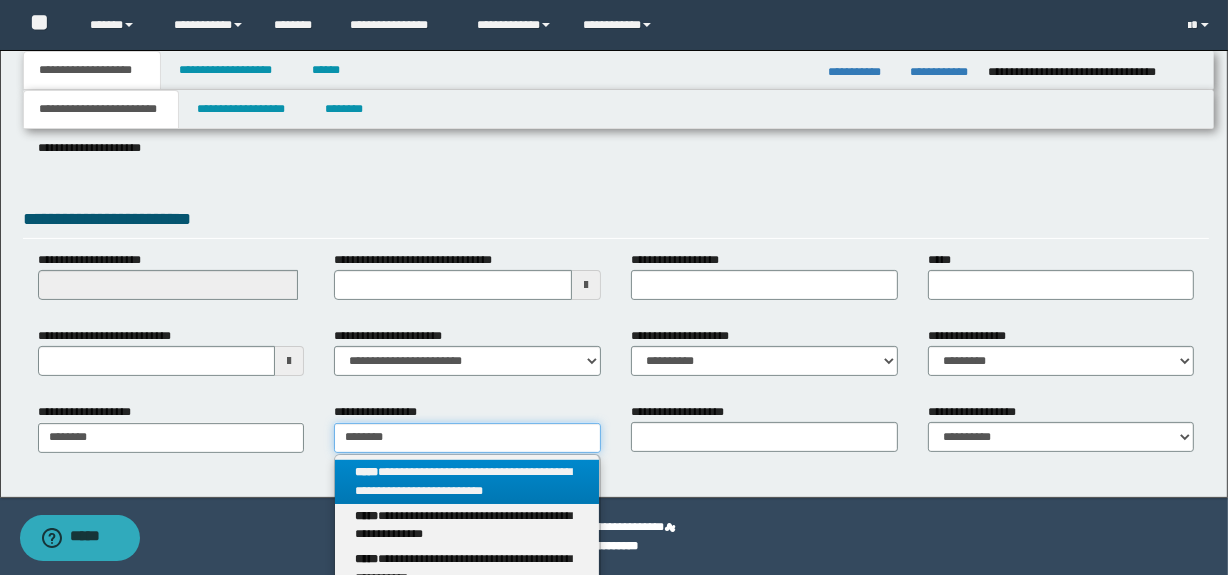 type on "********" 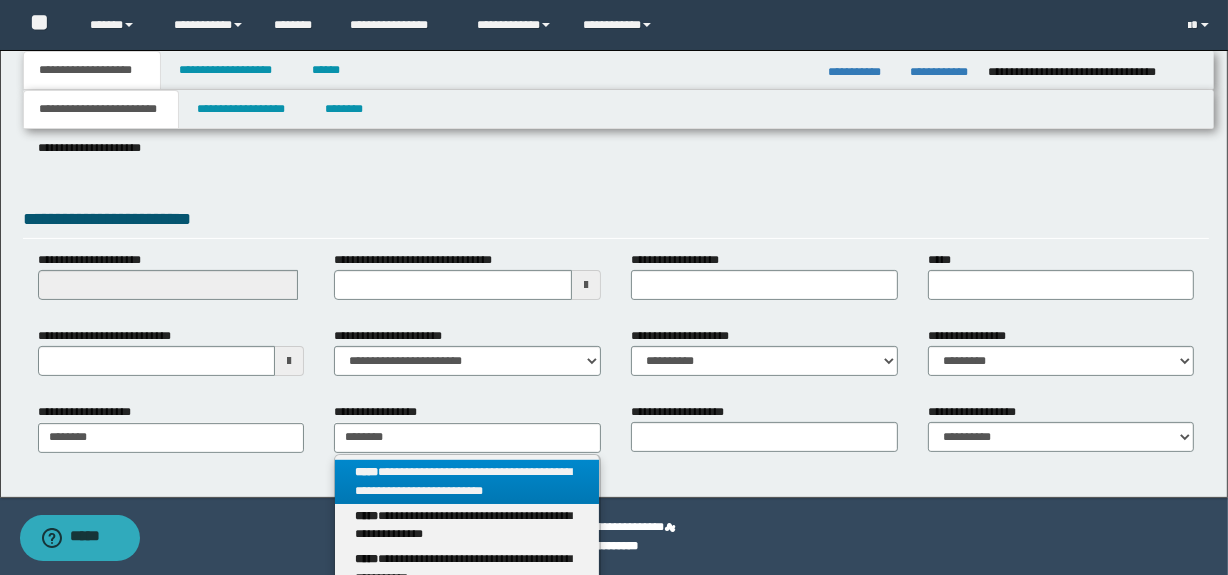 click on "**********" at bounding box center (467, 482) 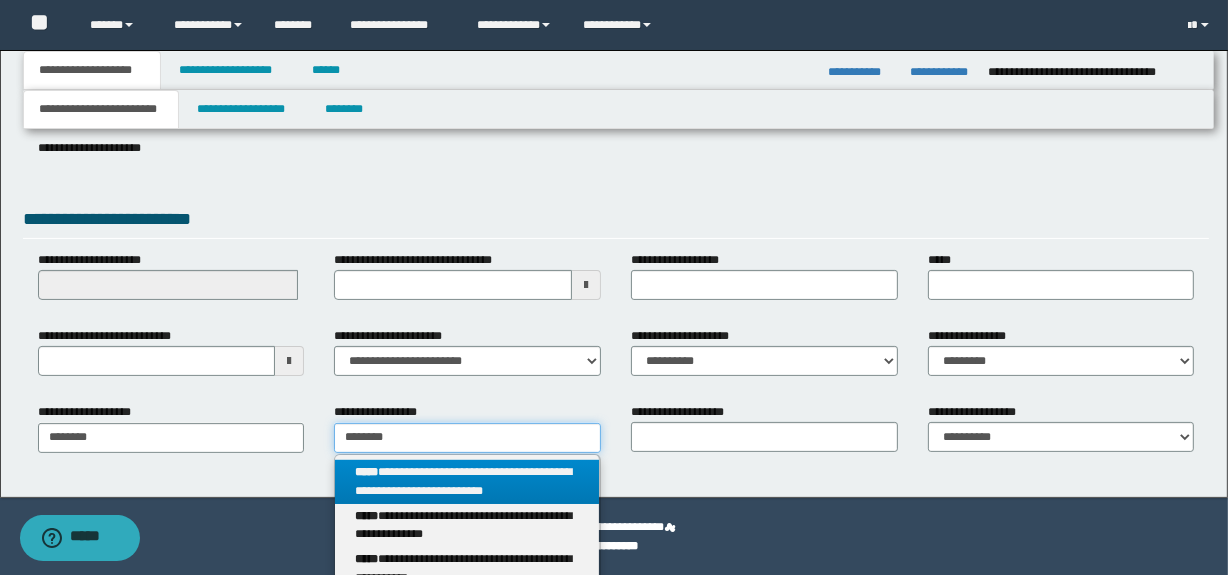 type 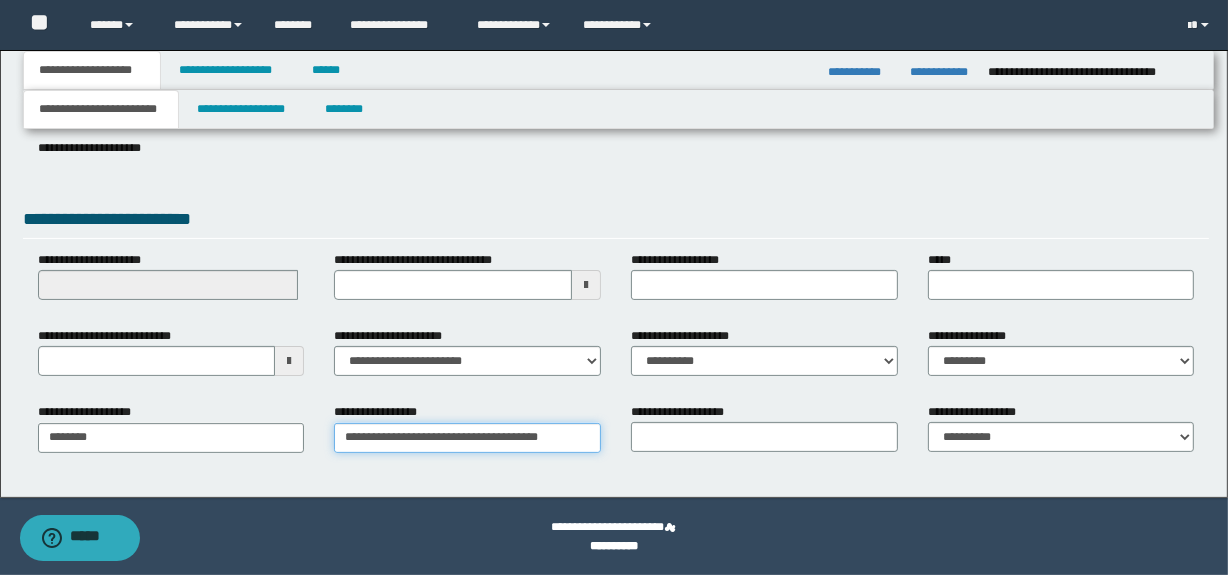 type on "**********" 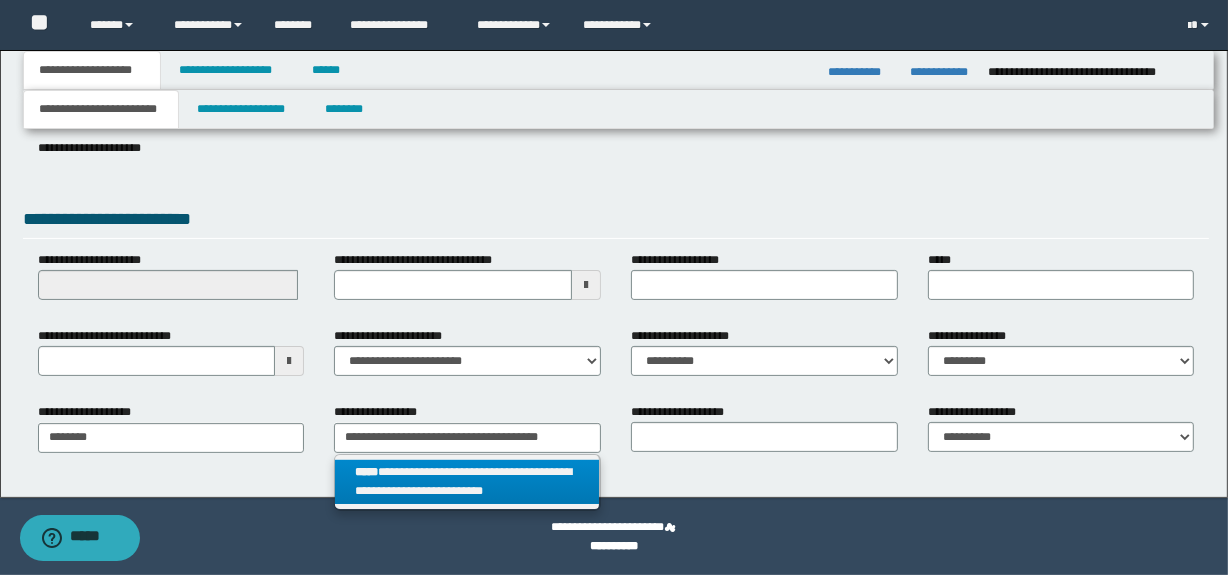 click on "**********" at bounding box center (467, 482) 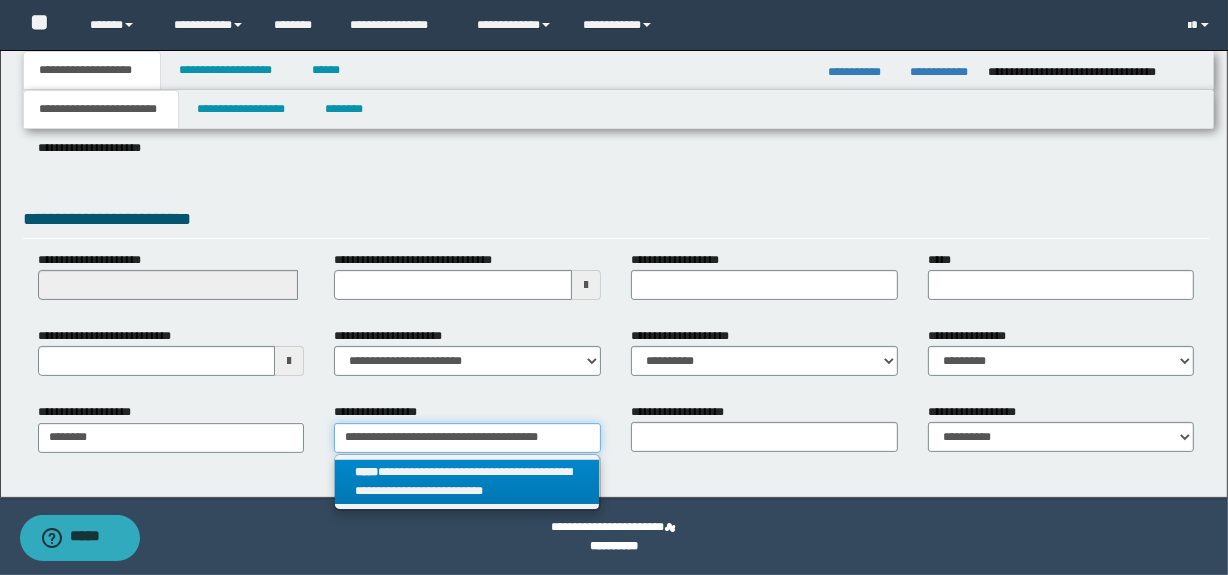 type 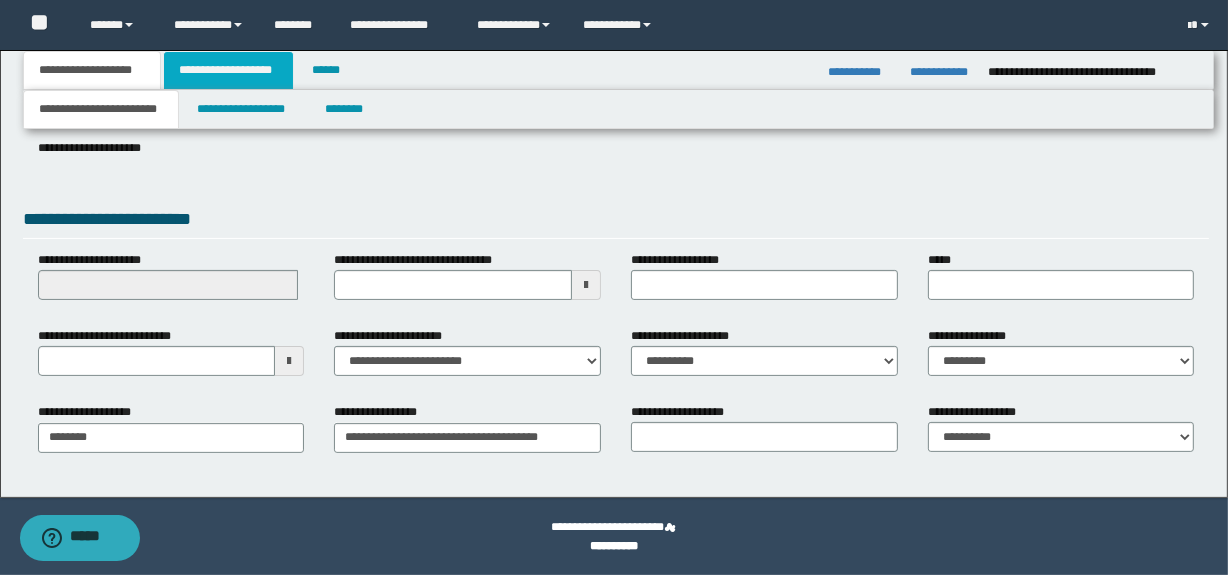 click on "**********" at bounding box center [228, 70] 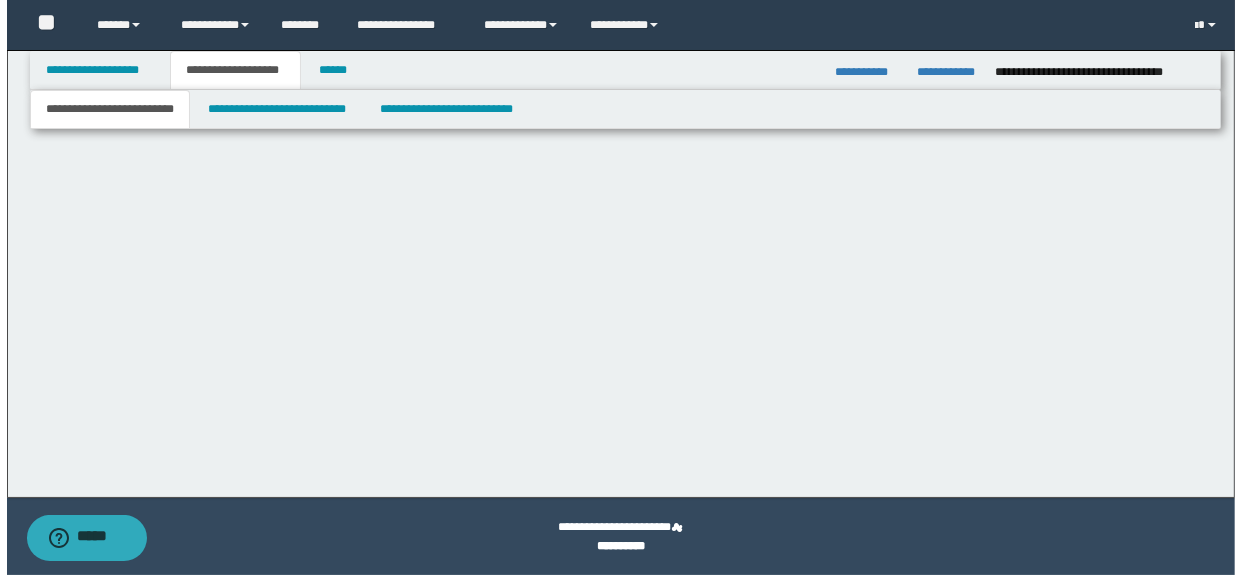 scroll, scrollTop: 0, scrollLeft: 0, axis: both 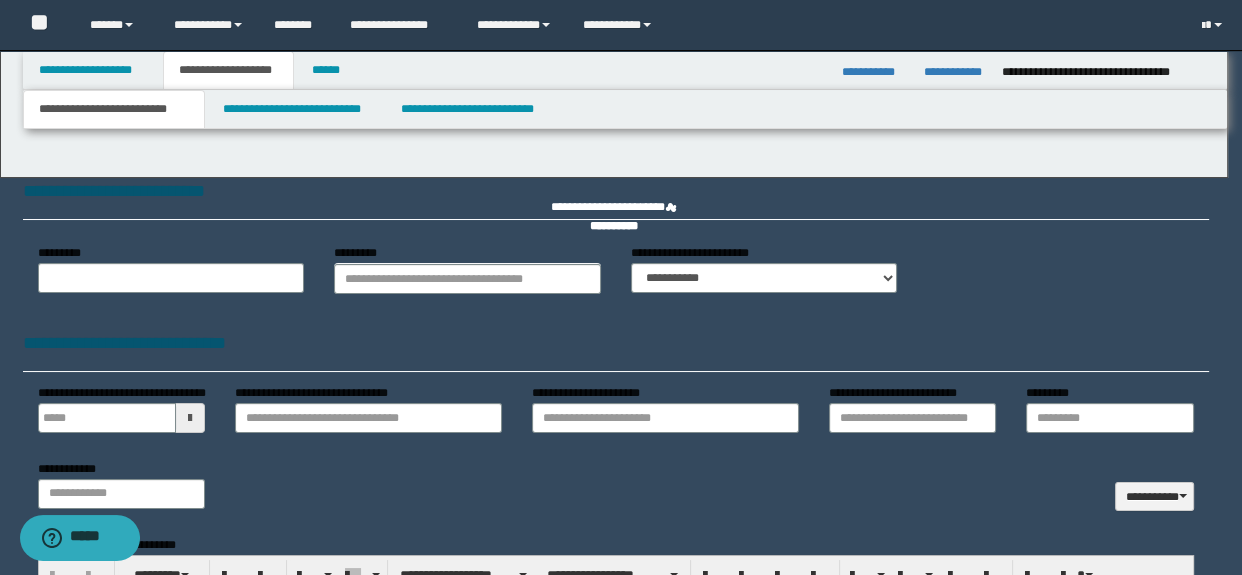 type 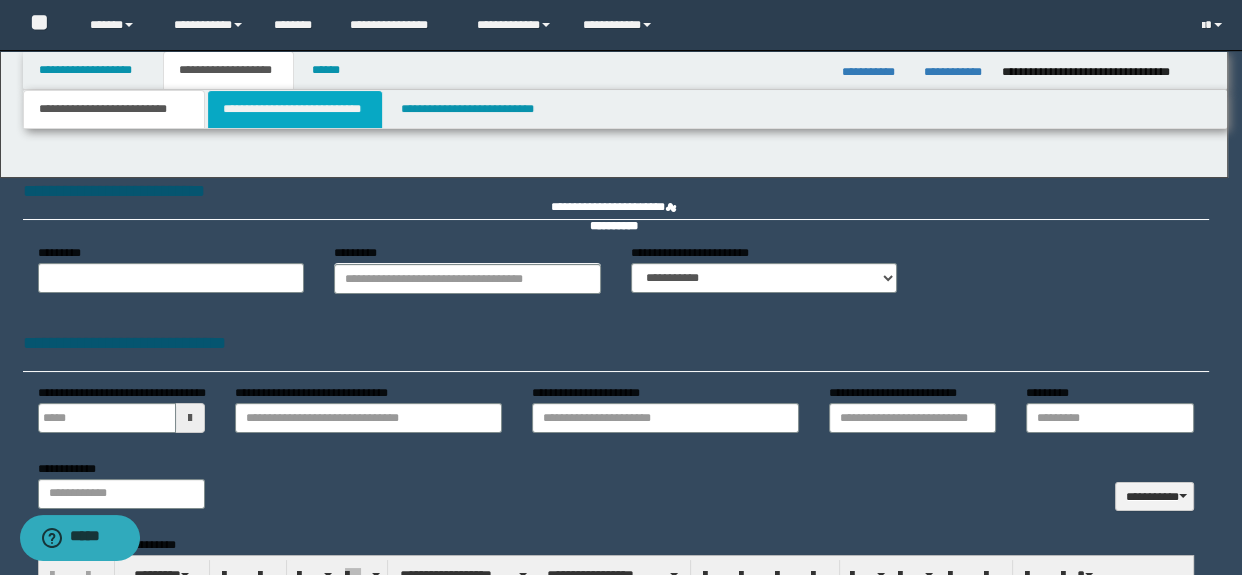 scroll, scrollTop: 0, scrollLeft: 0, axis: both 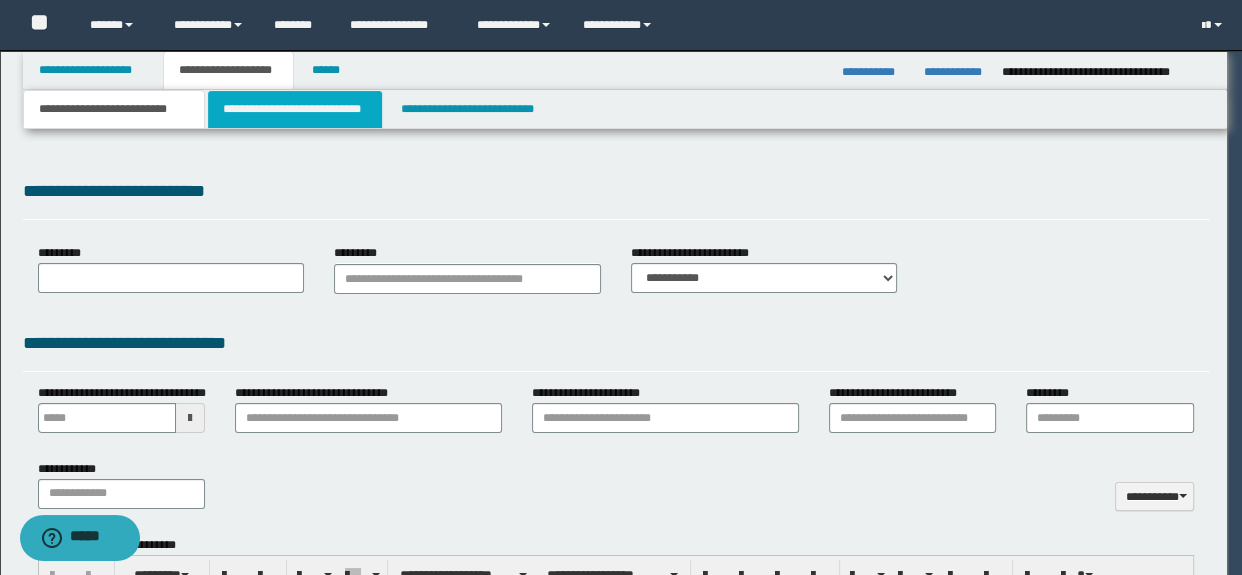 click on "**********" at bounding box center [621, 287] 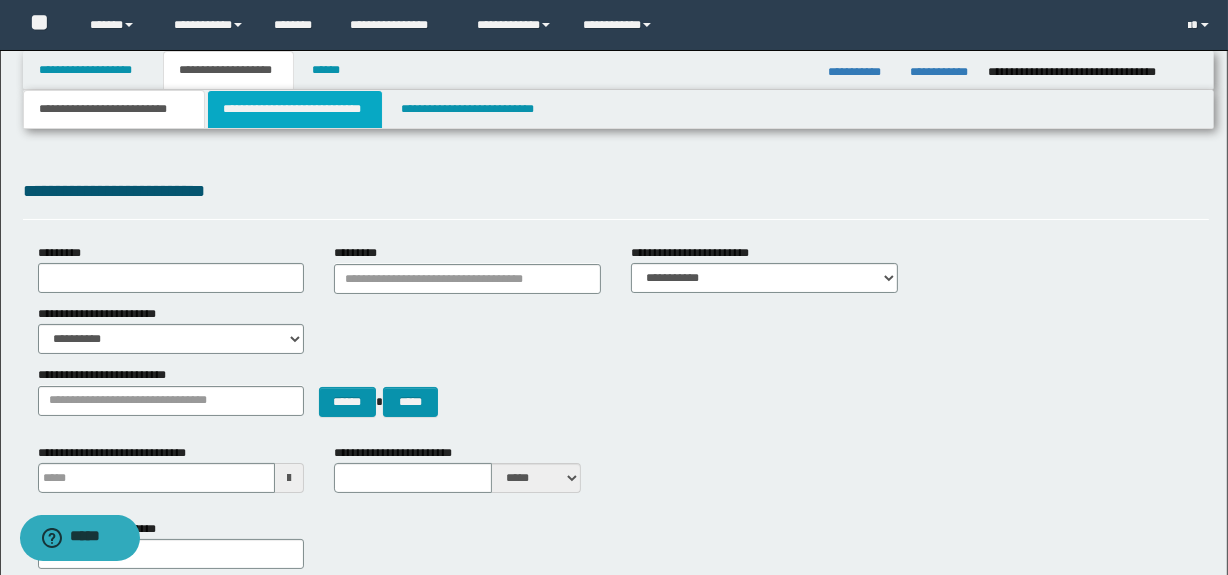 click on "**********" at bounding box center (294, 109) 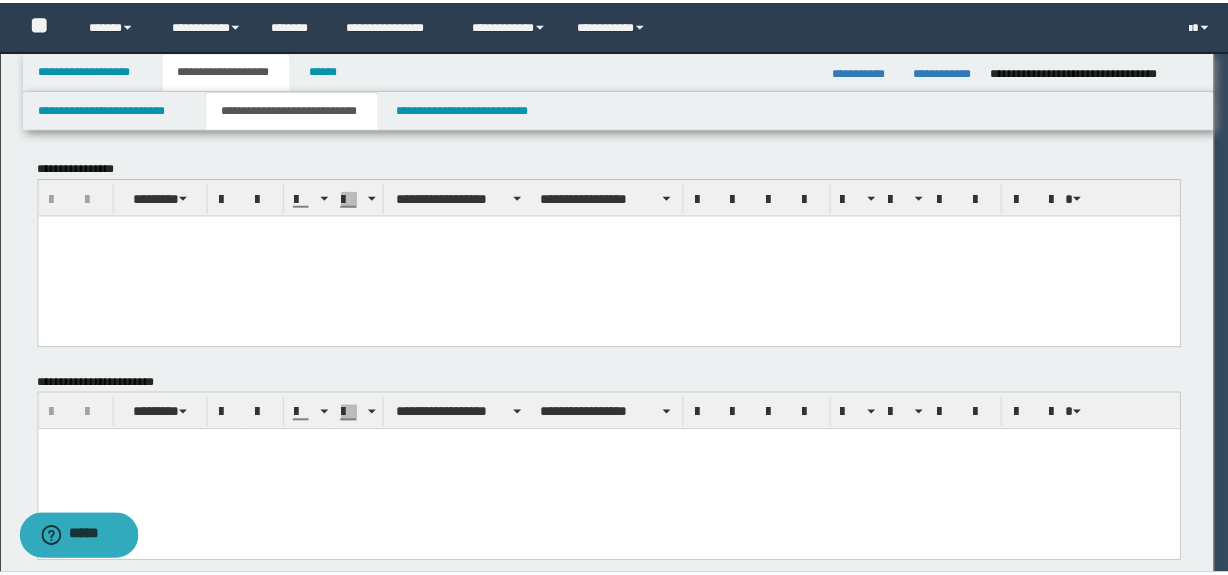 scroll, scrollTop: 0, scrollLeft: 0, axis: both 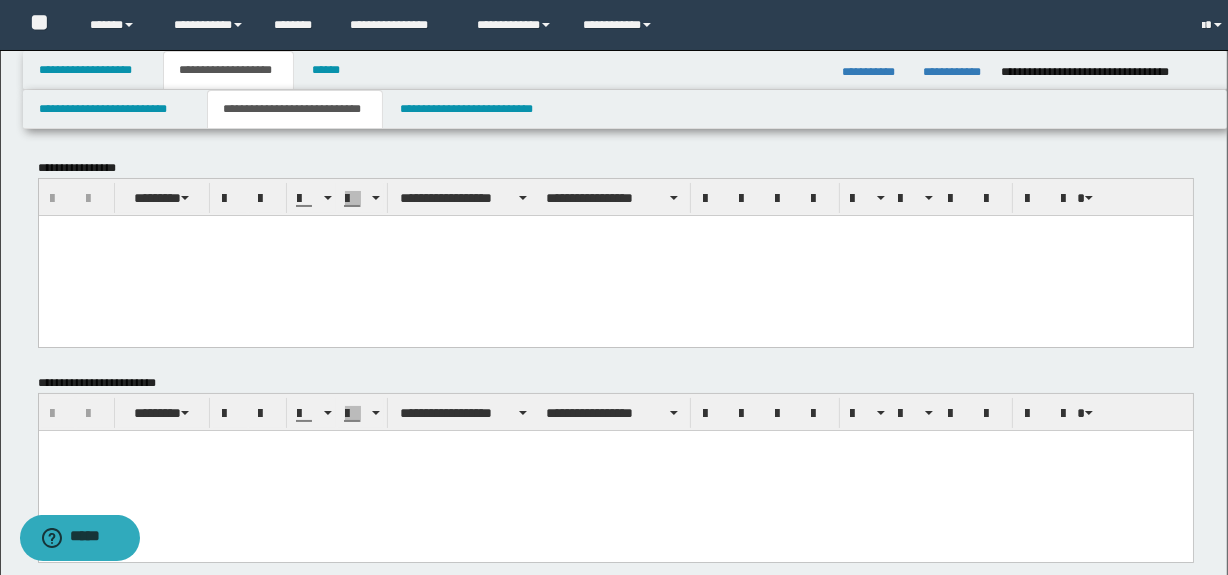click at bounding box center (615, 255) 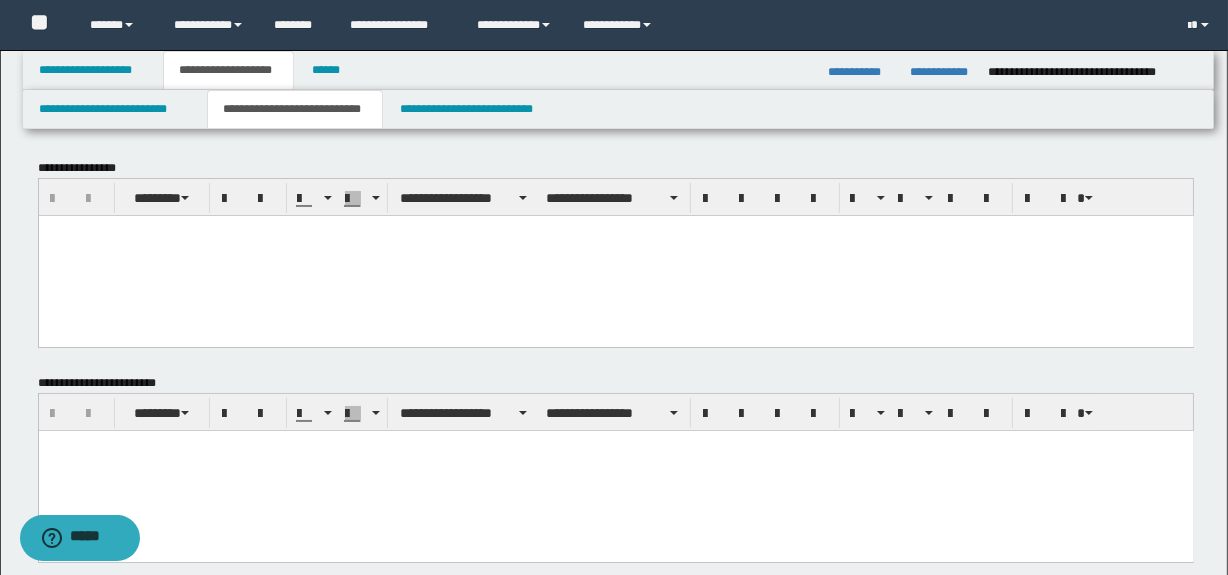 click at bounding box center [615, 255] 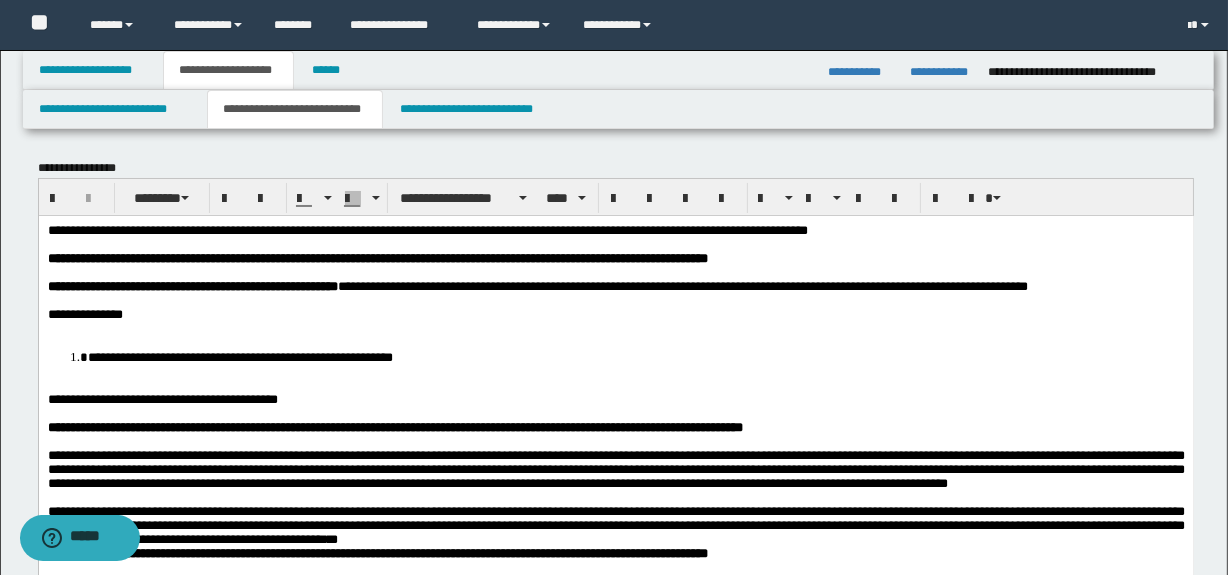 click at bounding box center [615, 328] 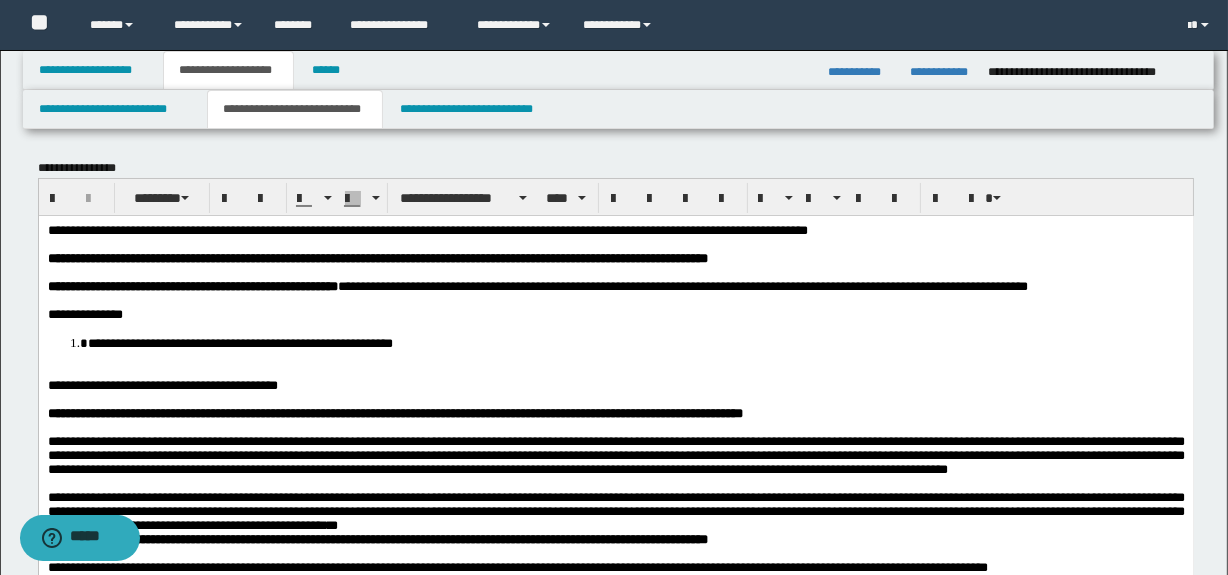 click at bounding box center (615, 371) 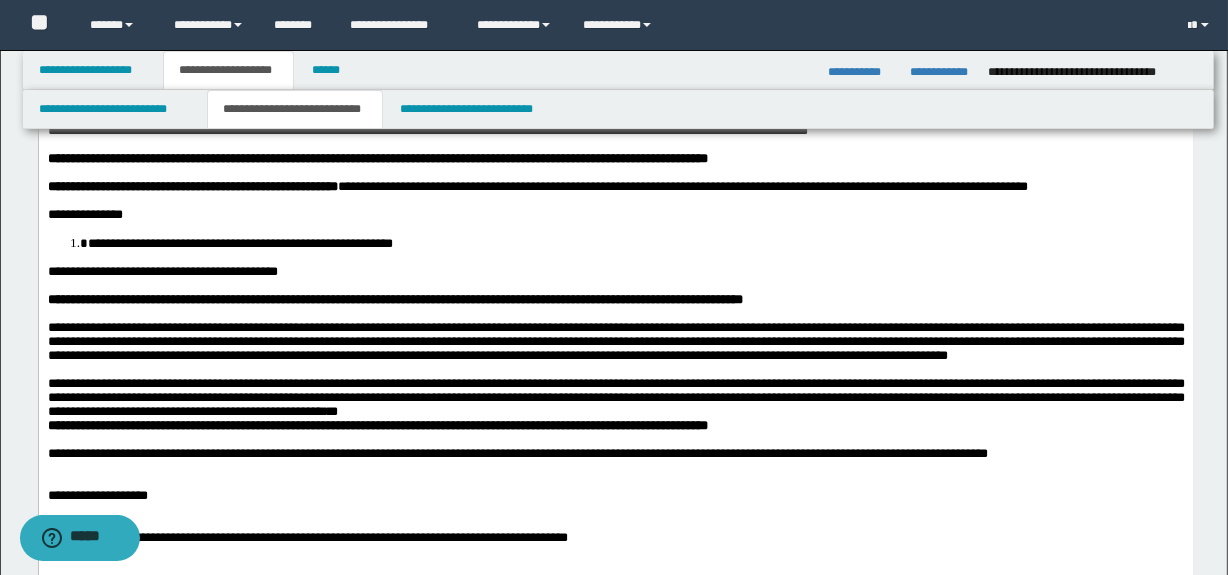 scroll, scrollTop: 151, scrollLeft: 0, axis: vertical 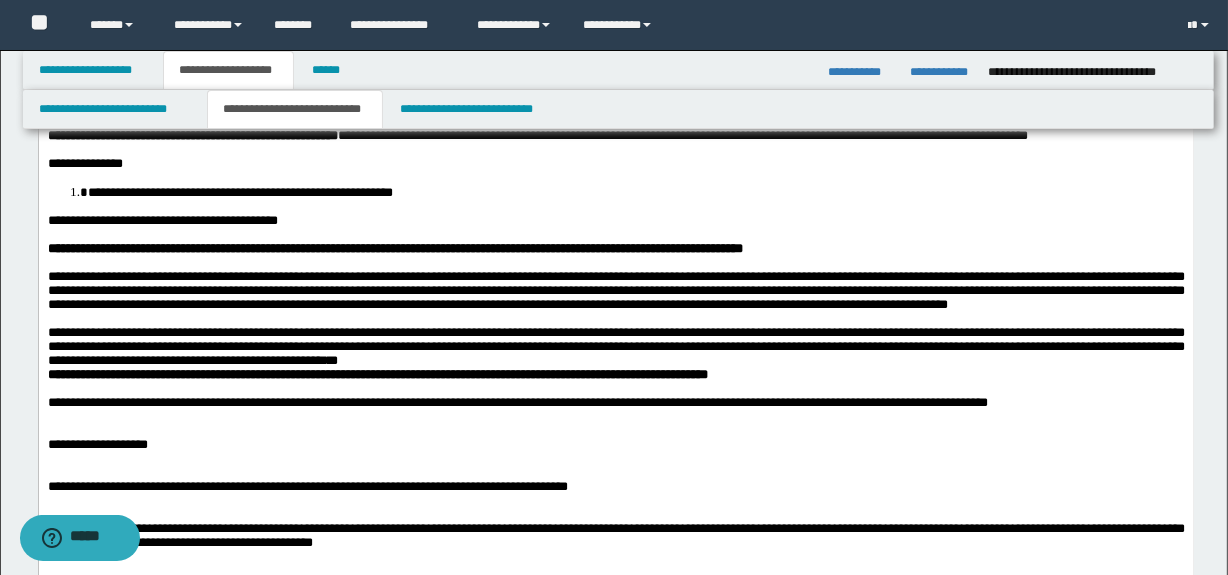 click on "**********" at bounding box center [615, 346] 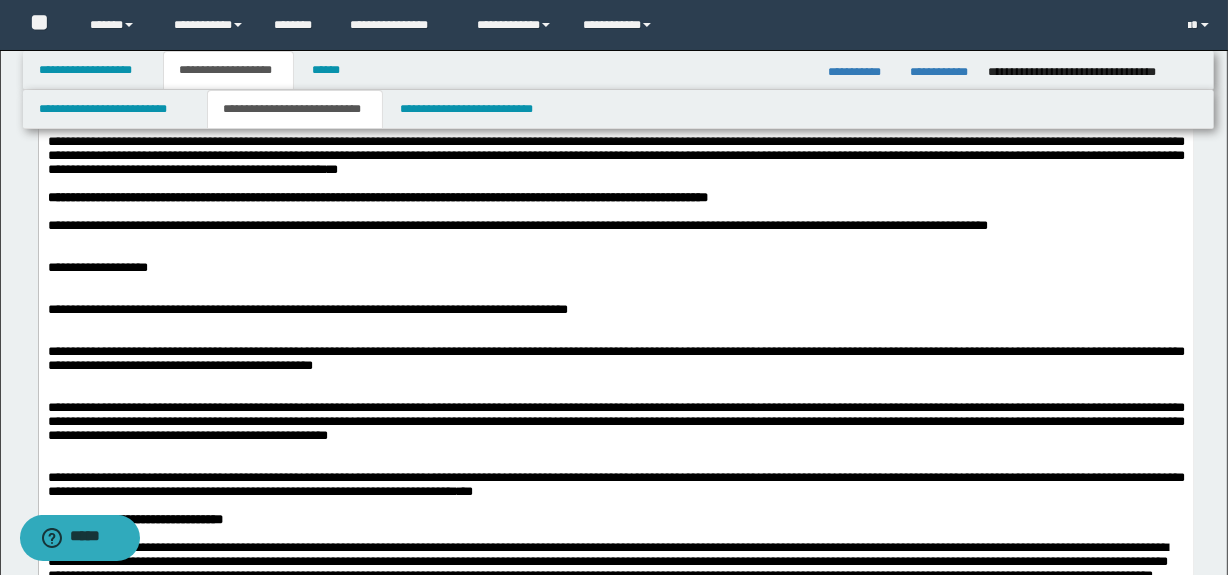 scroll, scrollTop: 363, scrollLeft: 0, axis: vertical 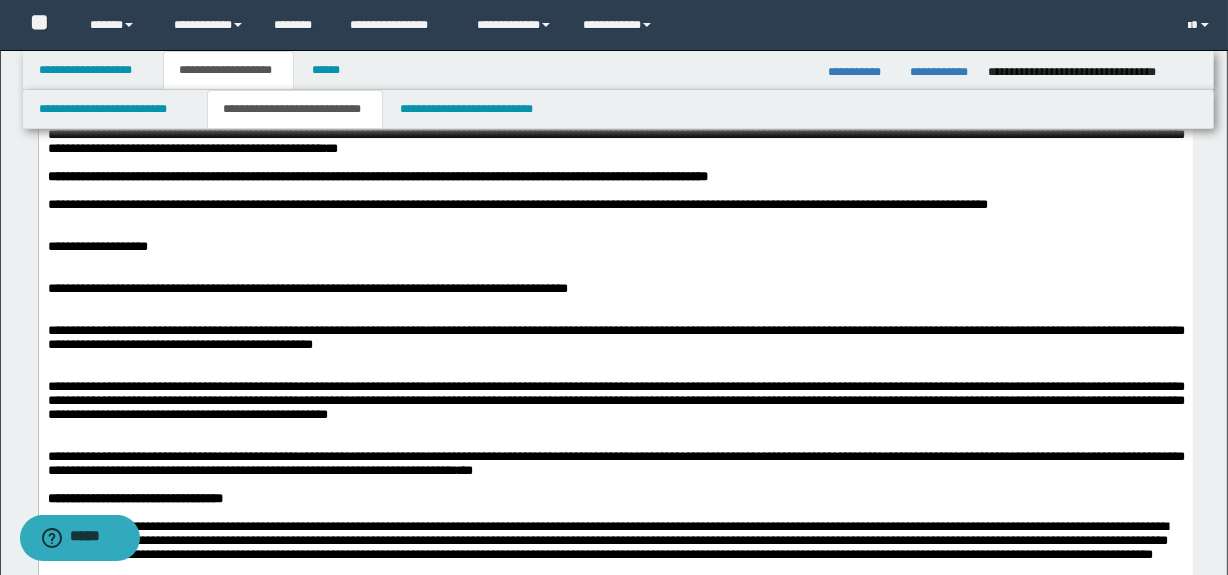 click at bounding box center [615, 233] 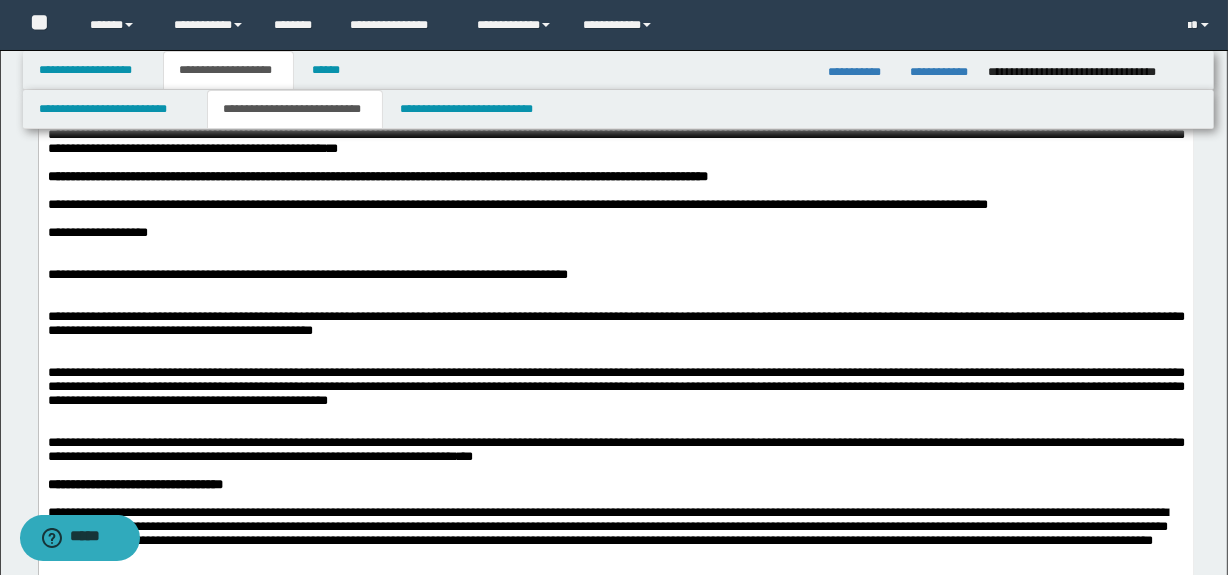 click at bounding box center [615, 261] 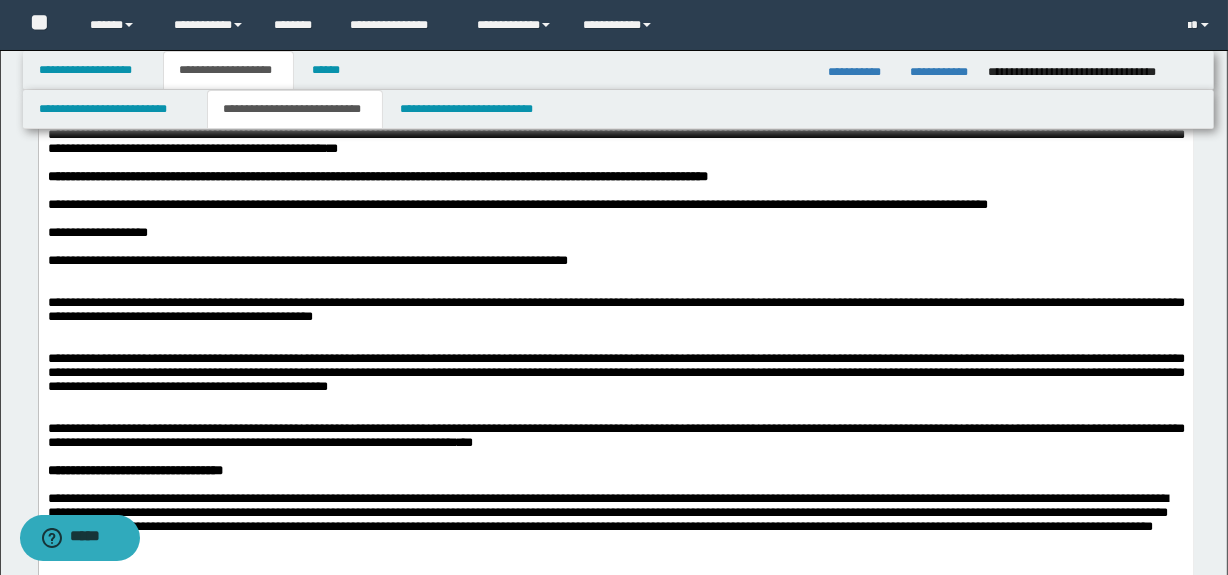 click at bounding box center (615, 289) 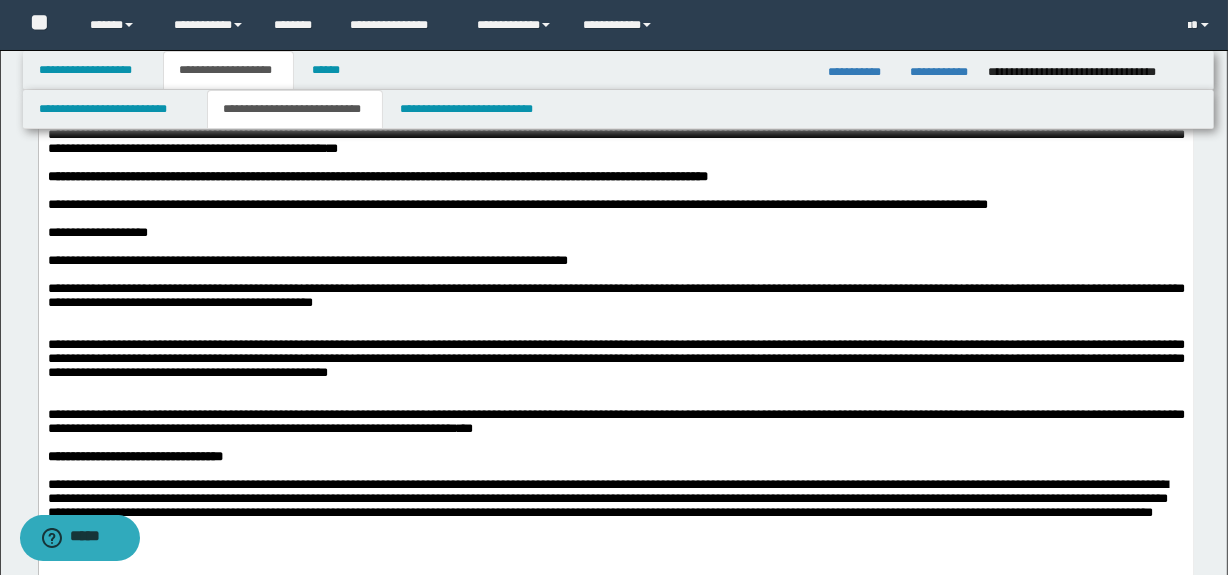 click at bounding box center [615, 331] 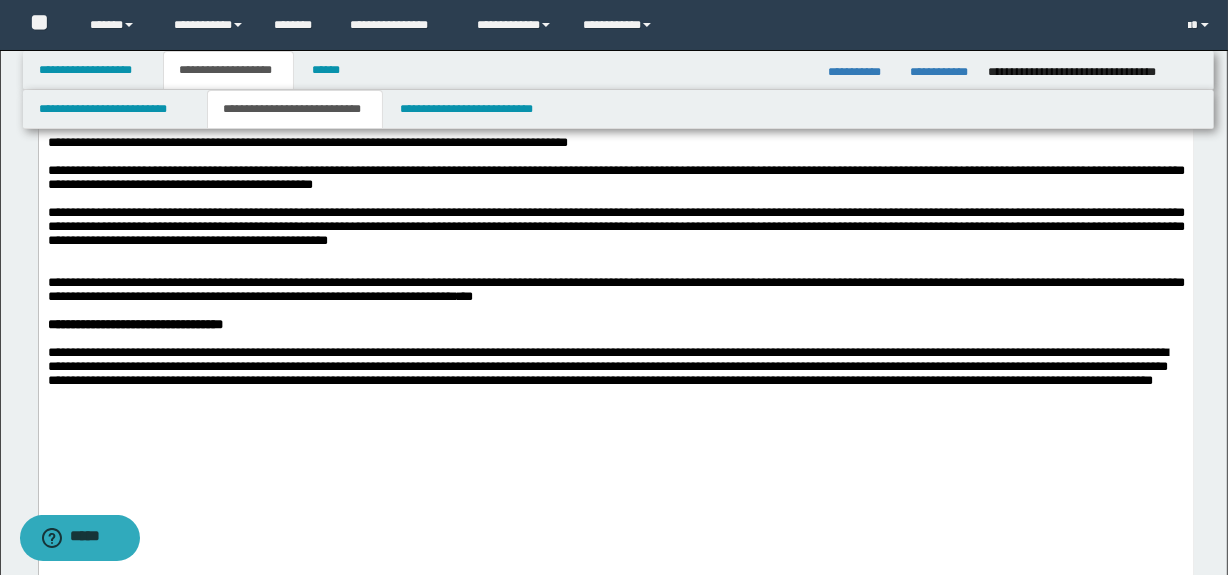 scroll, scrollTop: 484, scrollLeft: 0, axis: vertical 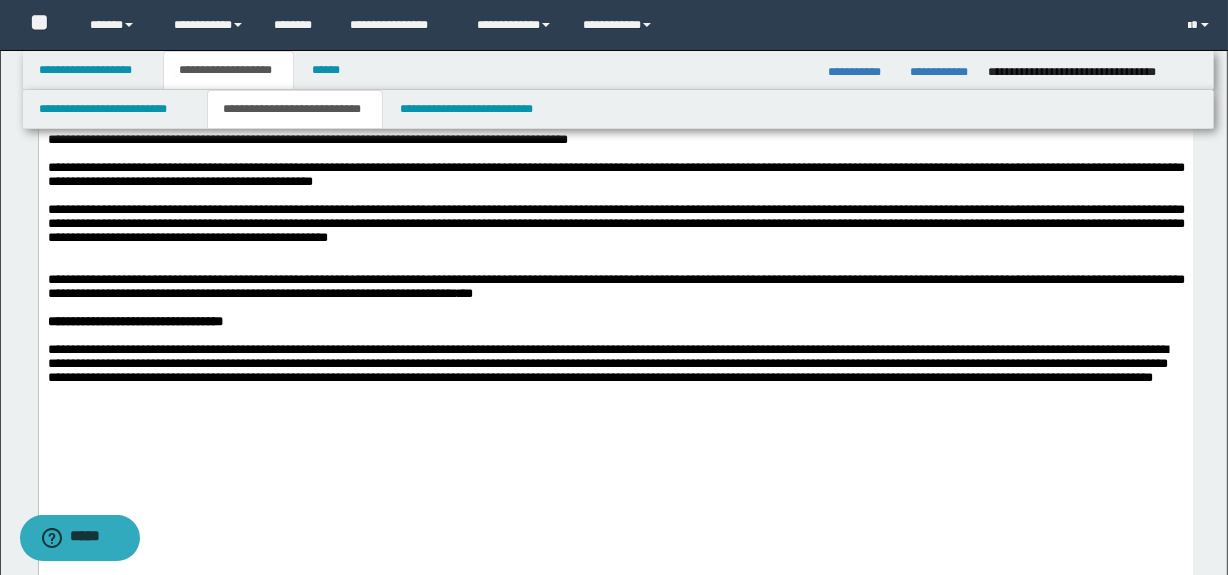 click at bounding box center [615, 266] 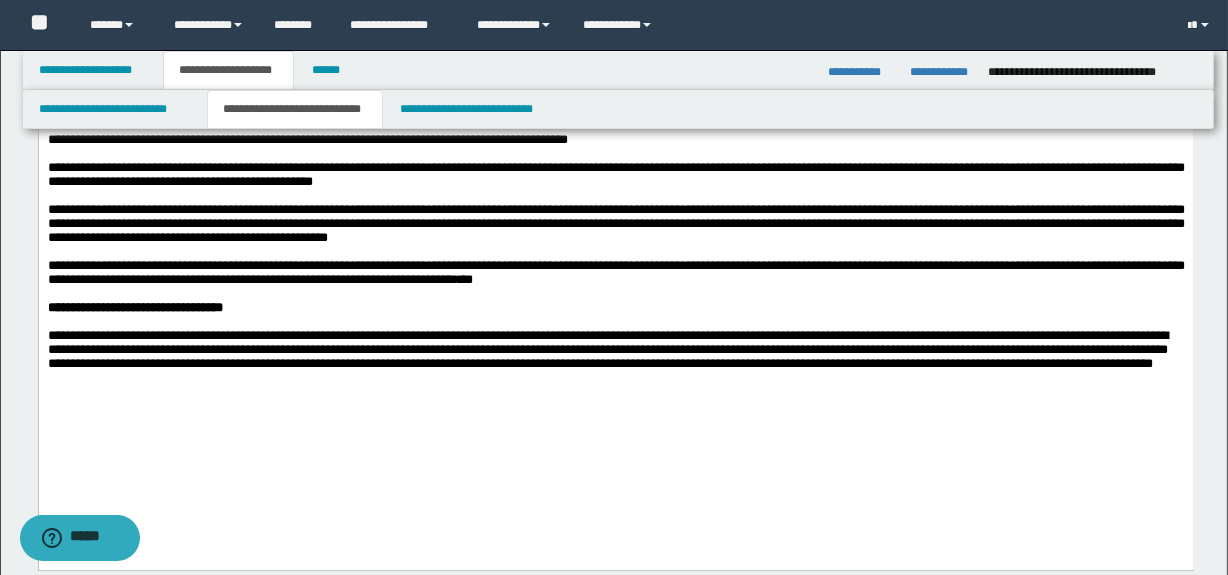 click on "**********" at bounding box center (615, 223) 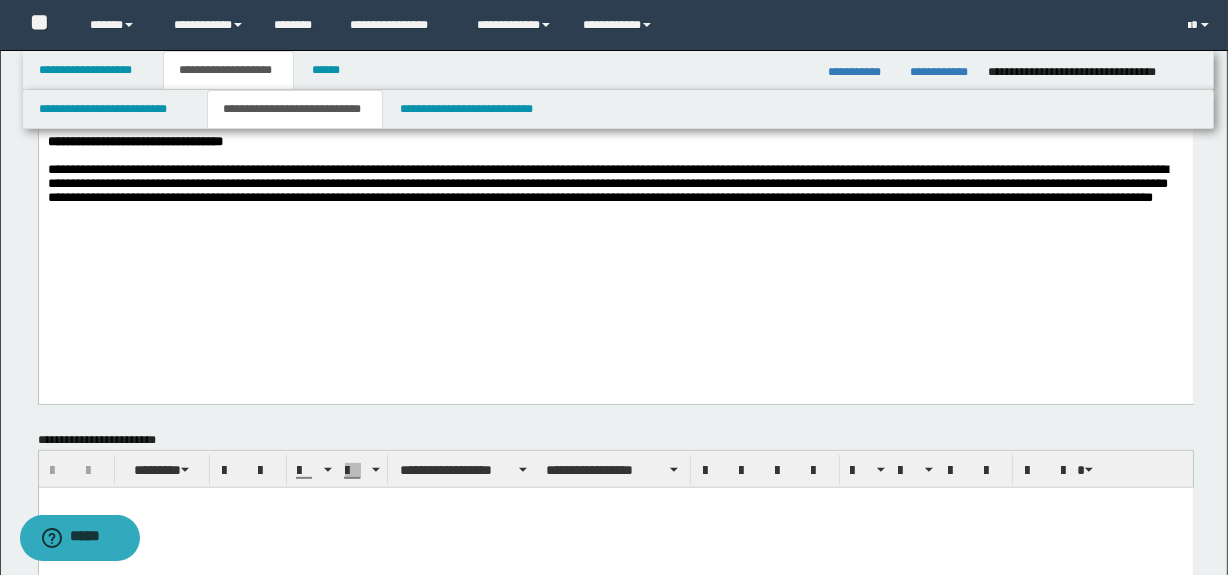 scroll, scrollTop: 666, scrollLeft: 0, axis: vertical 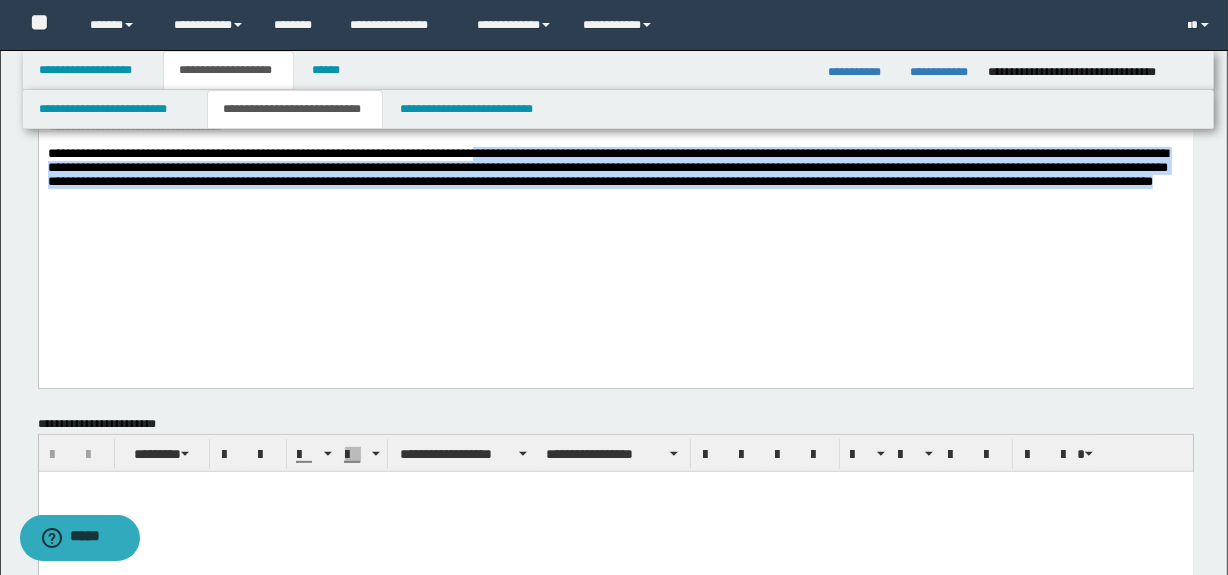 drag, startPoint x: 542, startPoint y: 279, endPoint x: 507, endPoint y: 230, distance: 60.216278 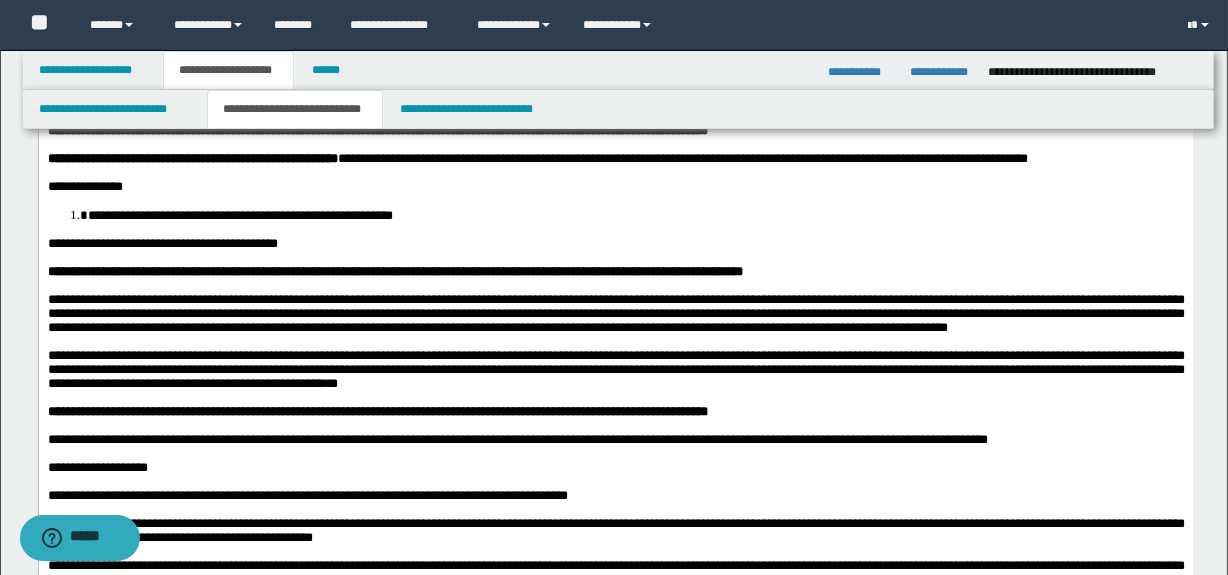 scroll, scrollTop: 30, scrollLeft: 0, axis: vertical 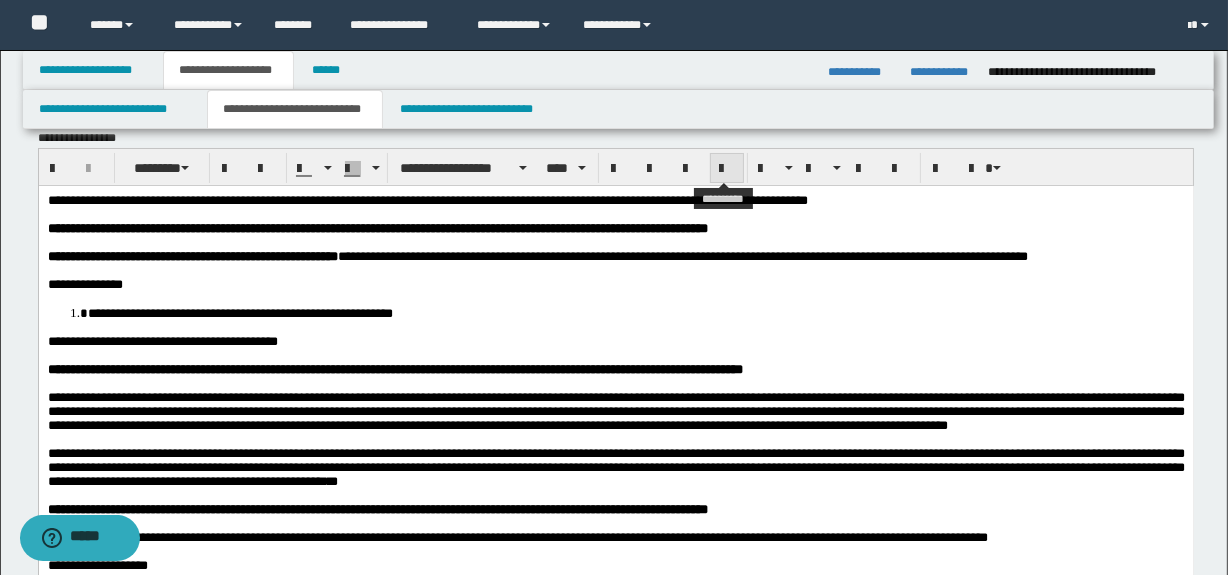click at bounding box center (727, 169) 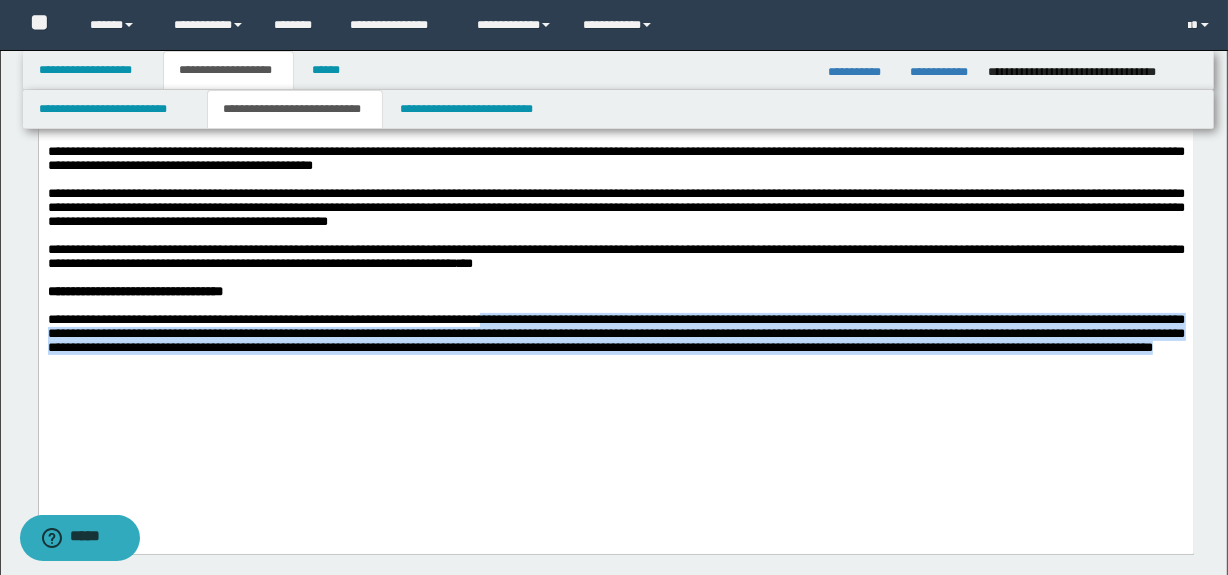 scroll, scrollTop: 640, scrollLeft: 0, axis: vertical 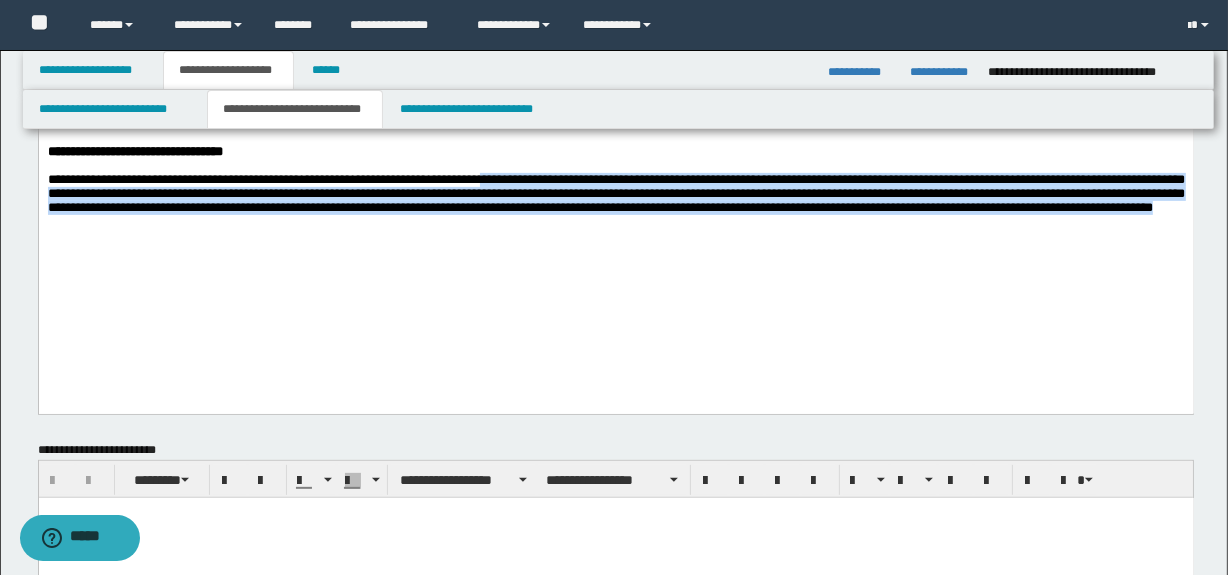 click on "**********" at bounding box center (615, -76) 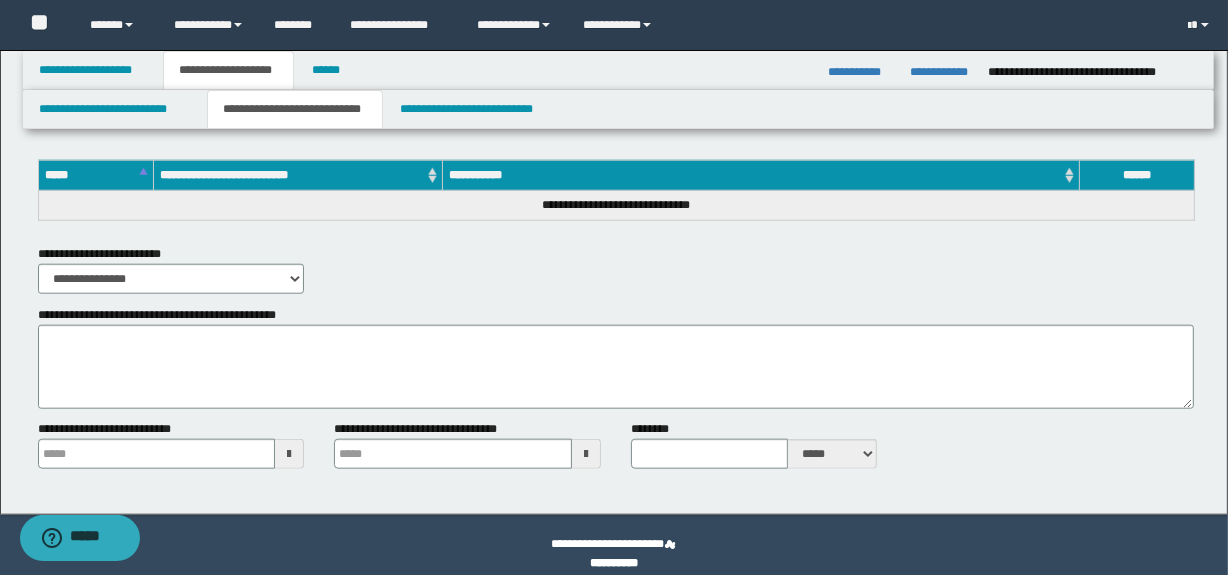 scroll, scrollTop: 1791, scrollLeft: 0, axis: vertical 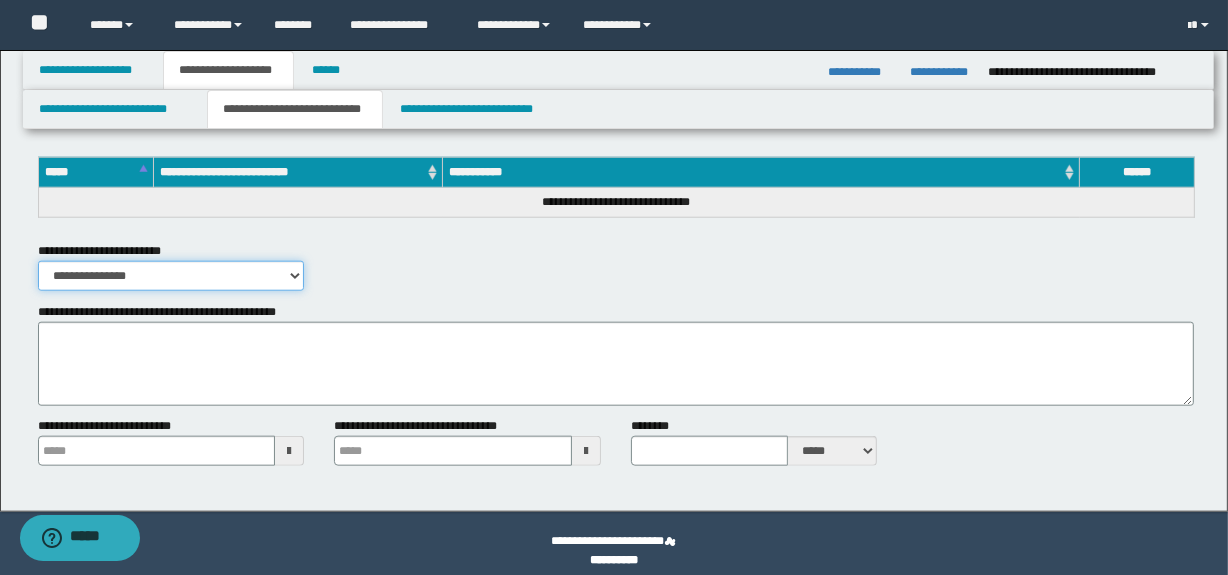 drag, startPoint x: 274, startPoint y: 270, endPoint x: 267, endPoint y: 282, distance: 13.892444 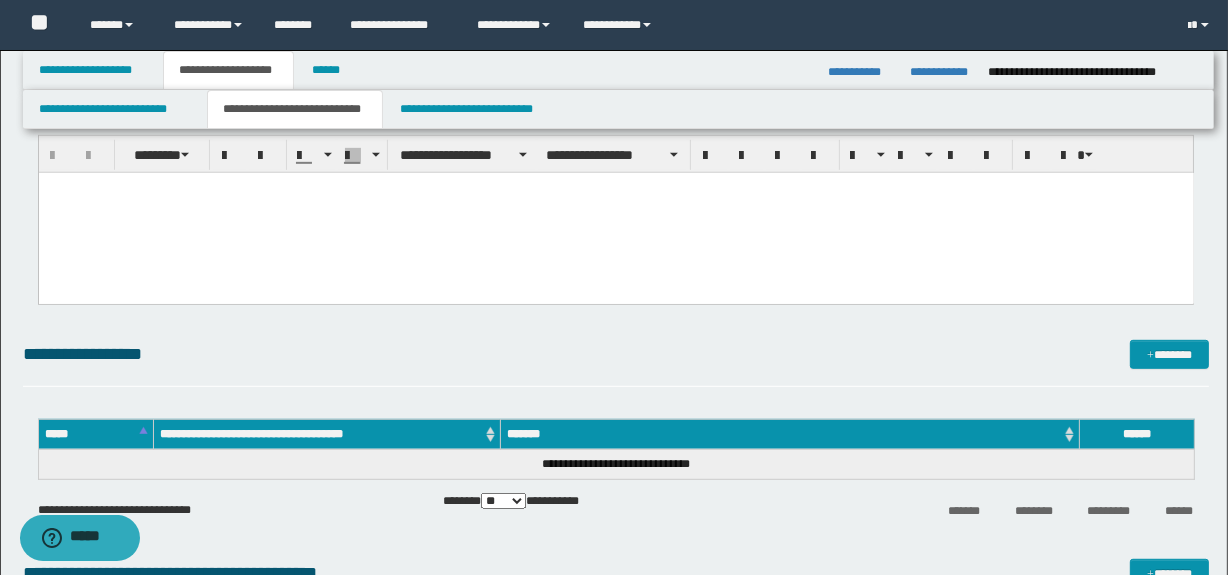 scroll, scrollTop: 942, scrollLeft: 0, axis: vertical 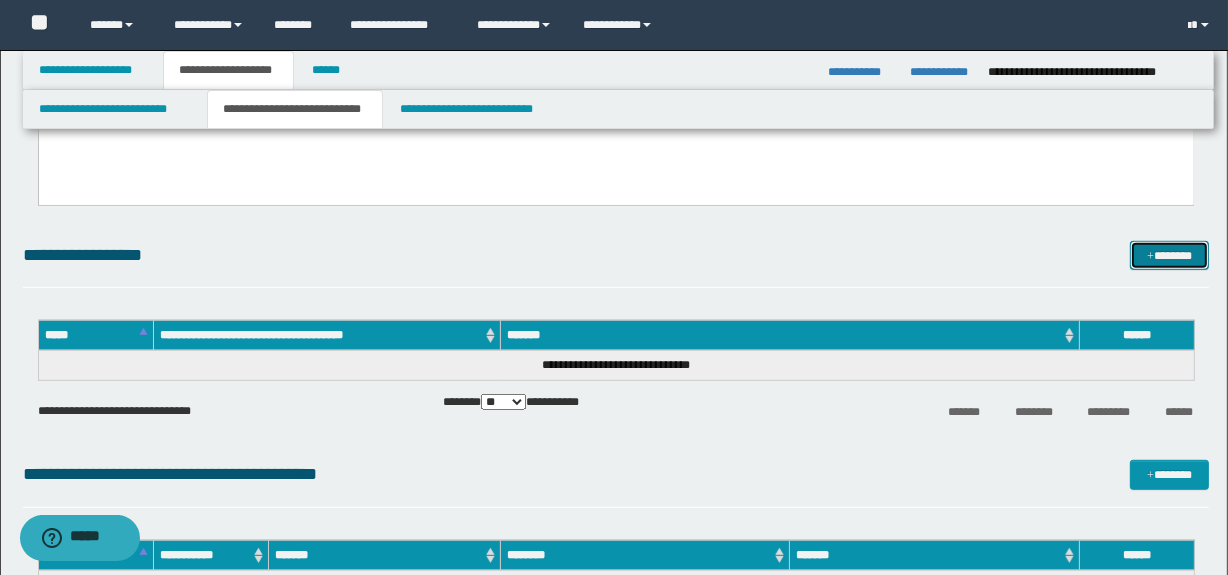 click on "*******" at bounding box center [1170, 256] 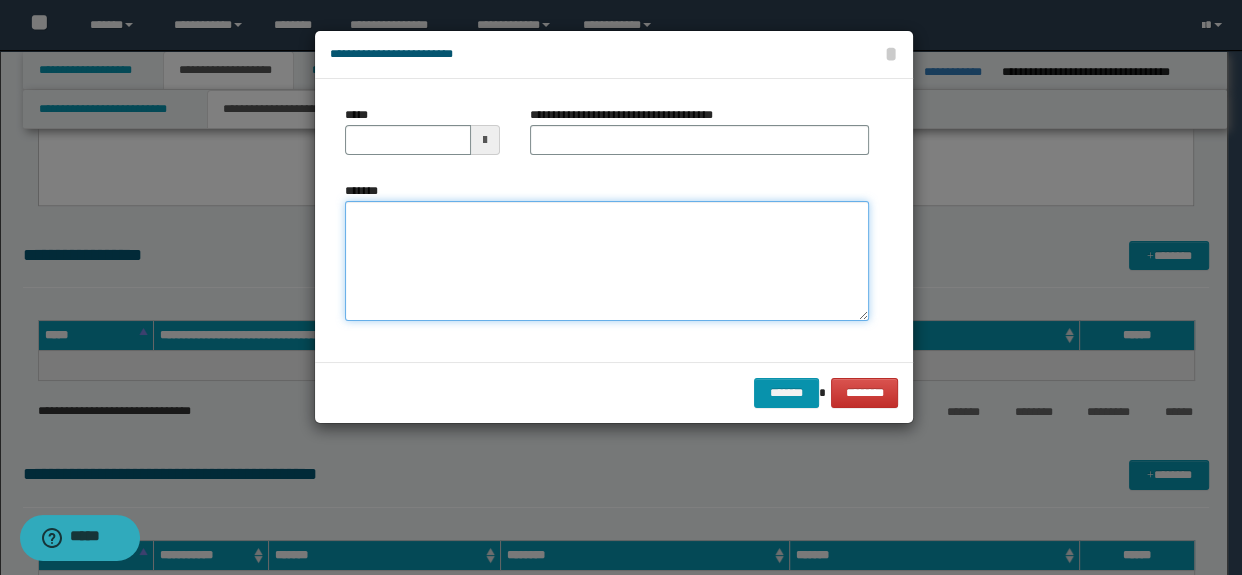 drag, startPoint x: 590, startPoint y: 273, endPoint x: 569, endPoint y: 268, distance: 21.587032 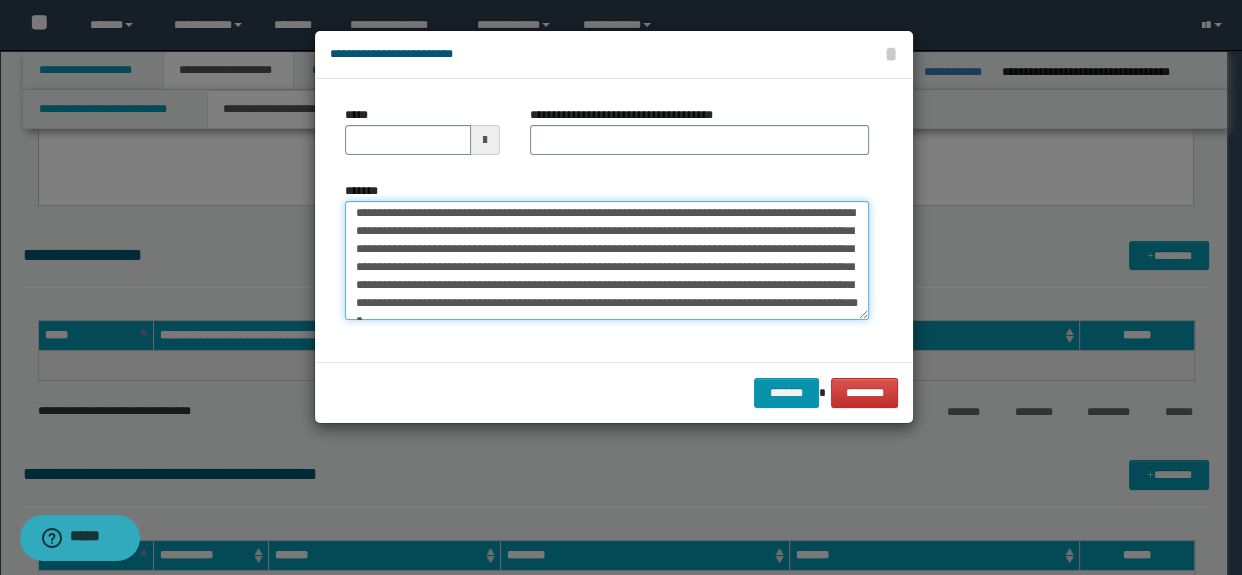 scroll, scrollTop: 0, scrollLeft: 0, axis: both 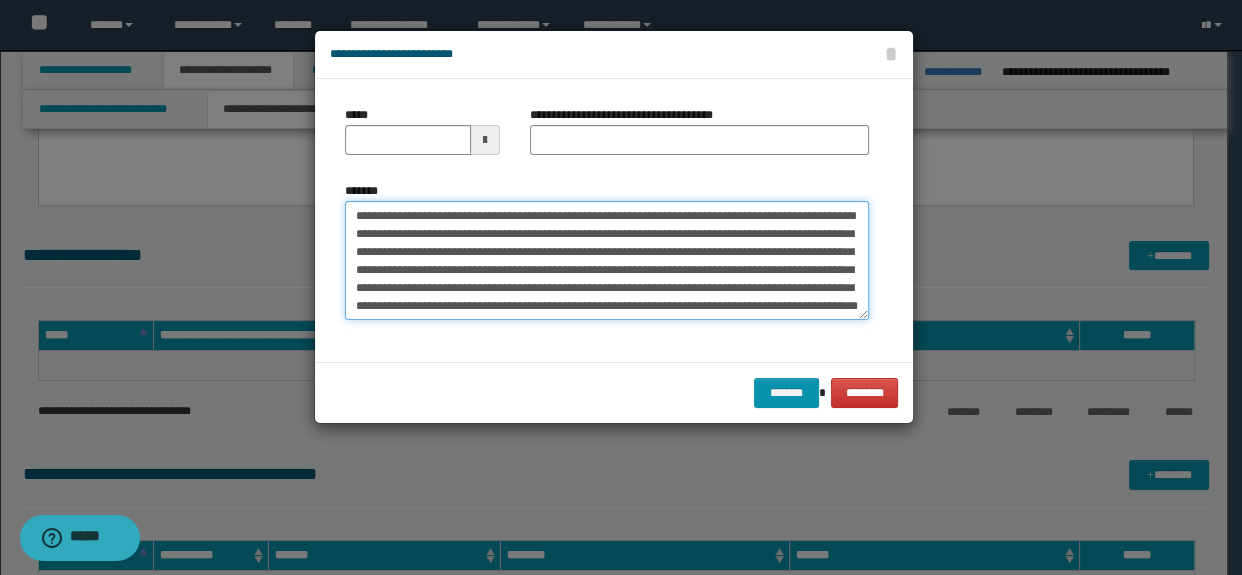 click on "**********" at bounding box center [607, 261] 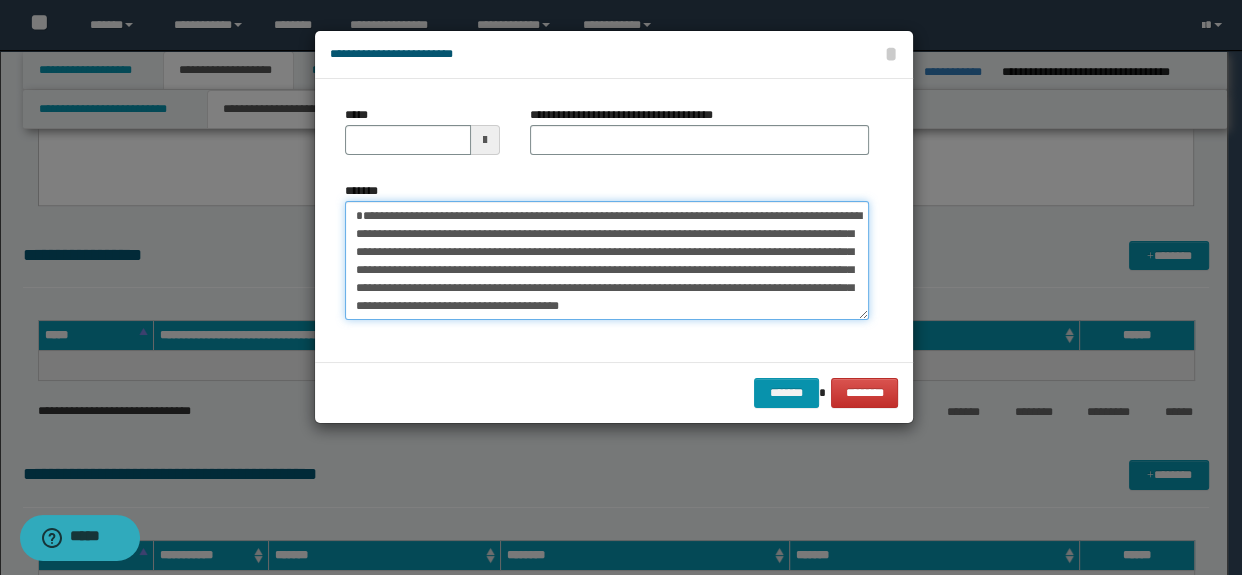 type 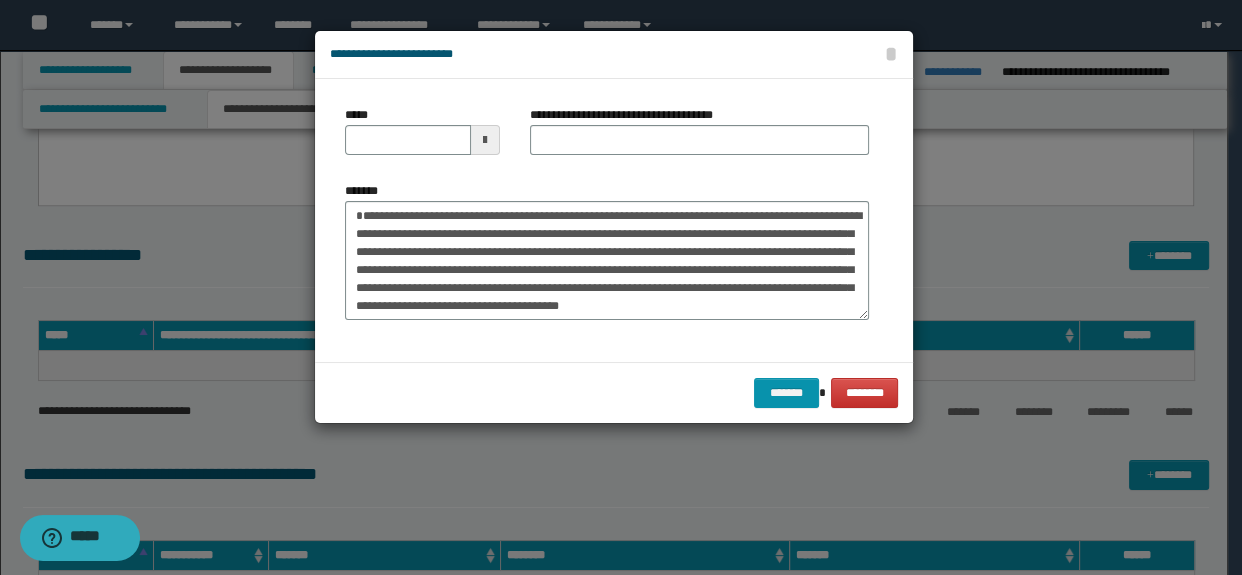 click on "*****" at bounding box center (360, 115) 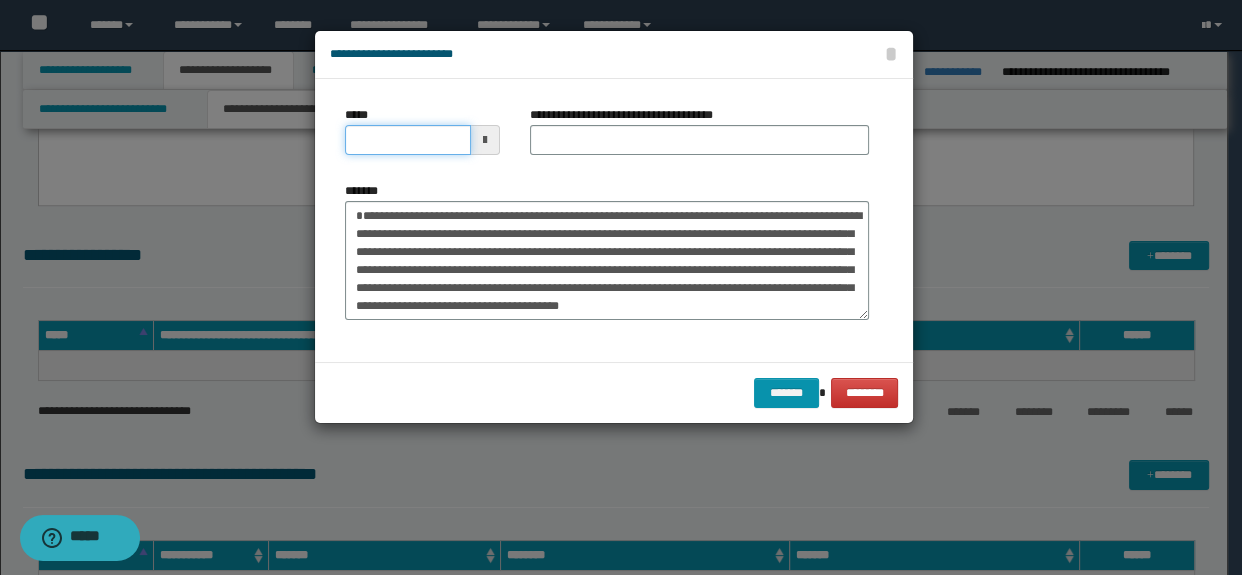 click on "*****" at bounding box center [408, 140] 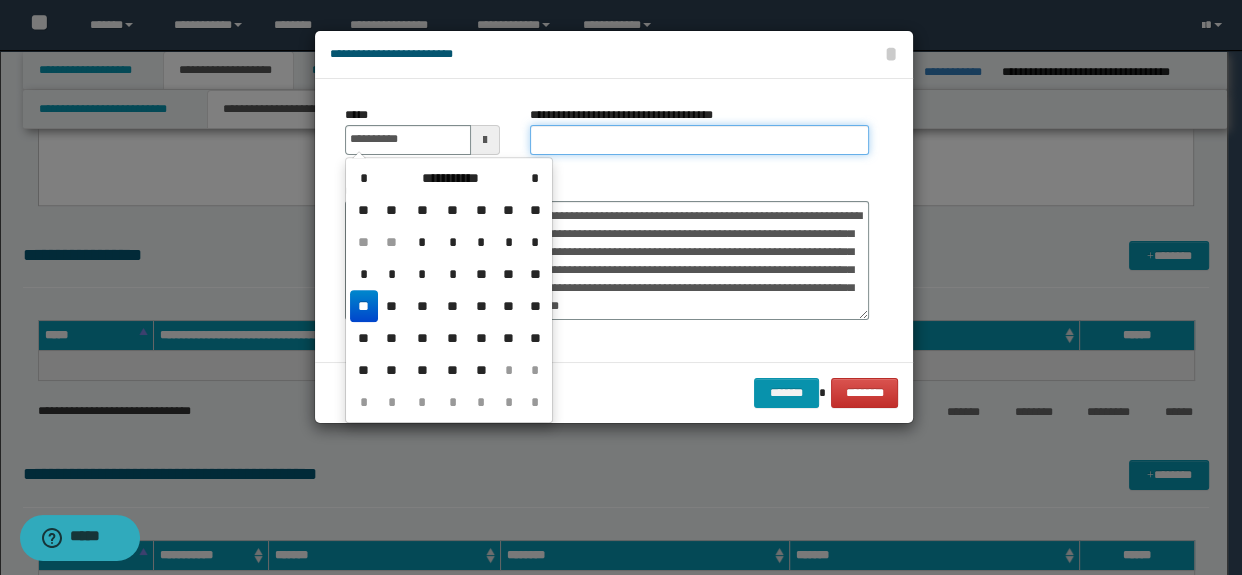 type on "**********" 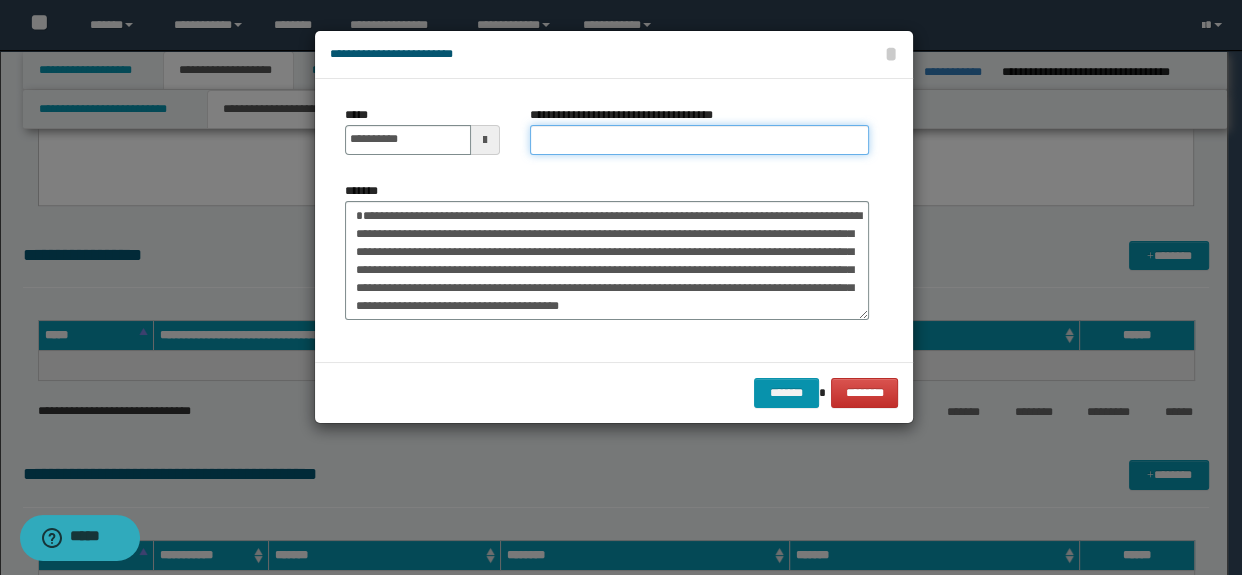type on "*****" 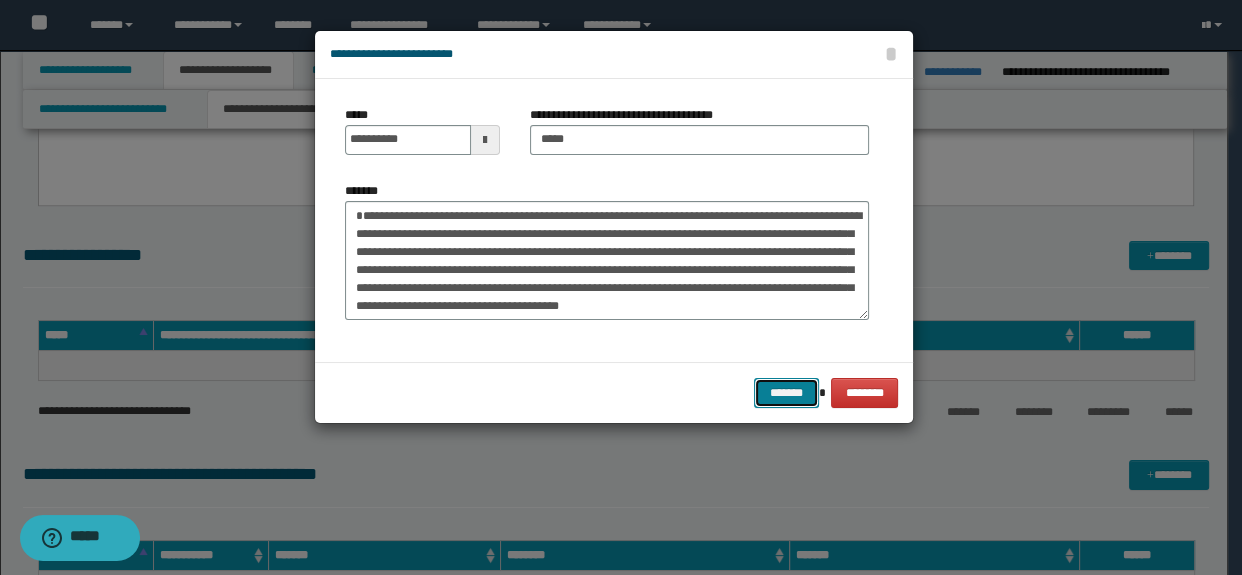 click on "*******" at bounding box center [786, 393] 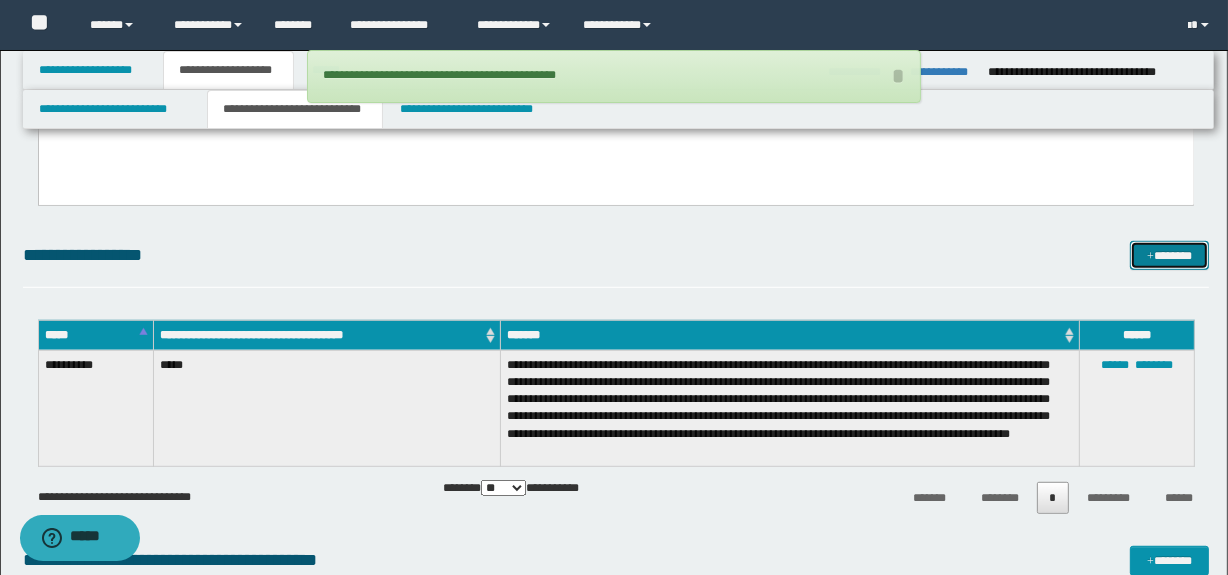 click on "*******" at bounding box center [1170, 256] 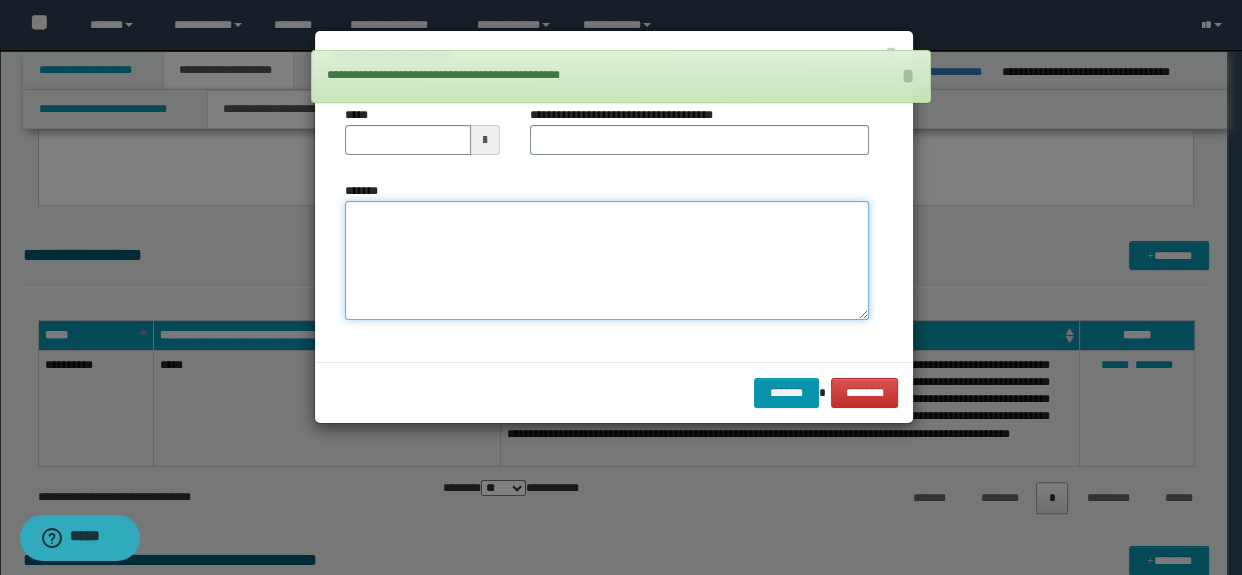 click on "*******" at bounding box center [607, 261] 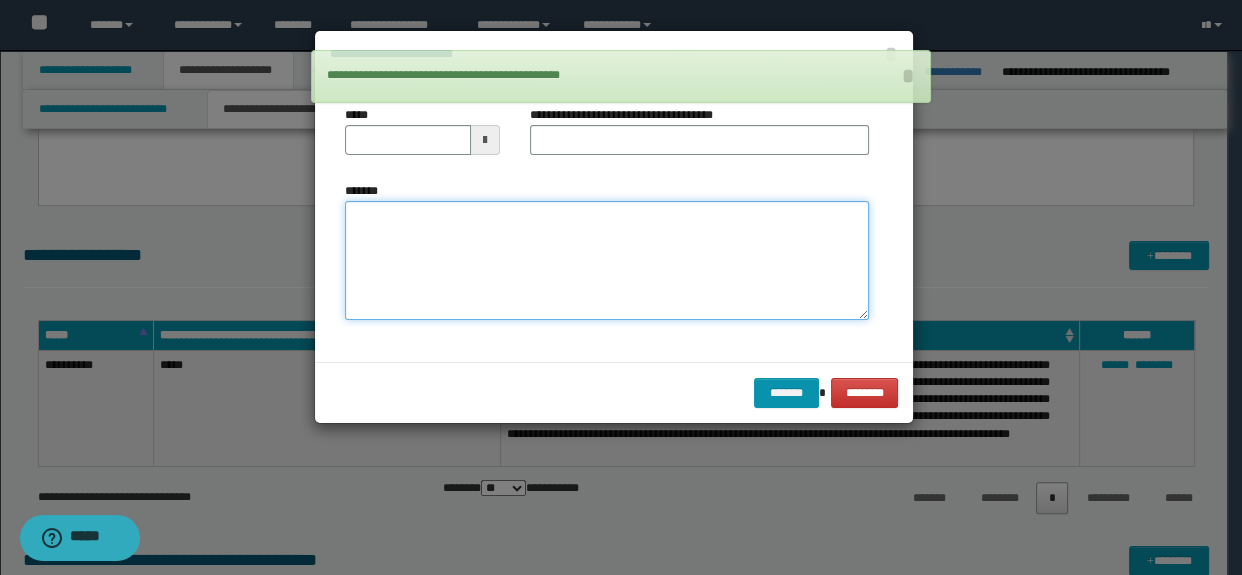 paste on "**********" 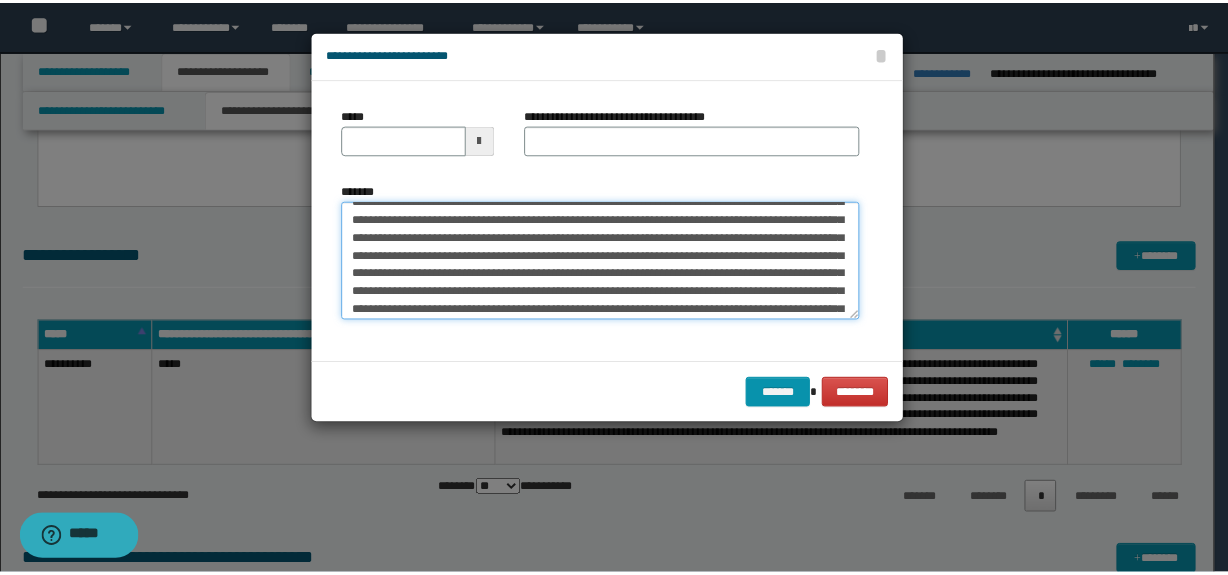 scroll, scrollTop: 0, scrollLeft: 0, axis: both 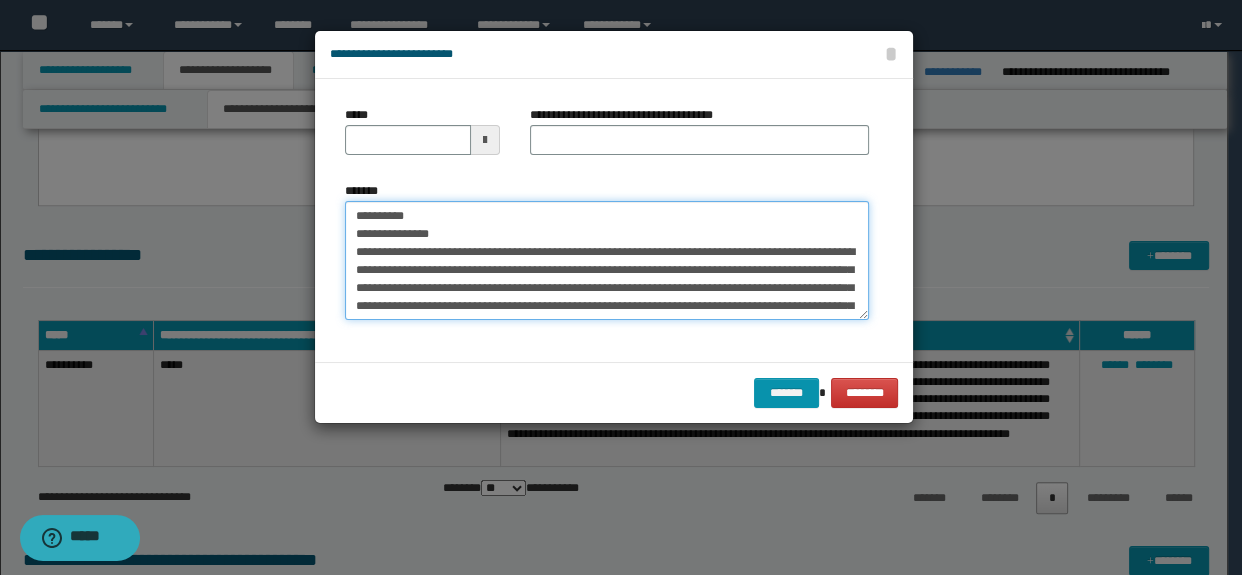 drag, startPoint x: 449, startPoint y: 239, endPoint x: 278, endPoint y: 209, distance: 173.61163 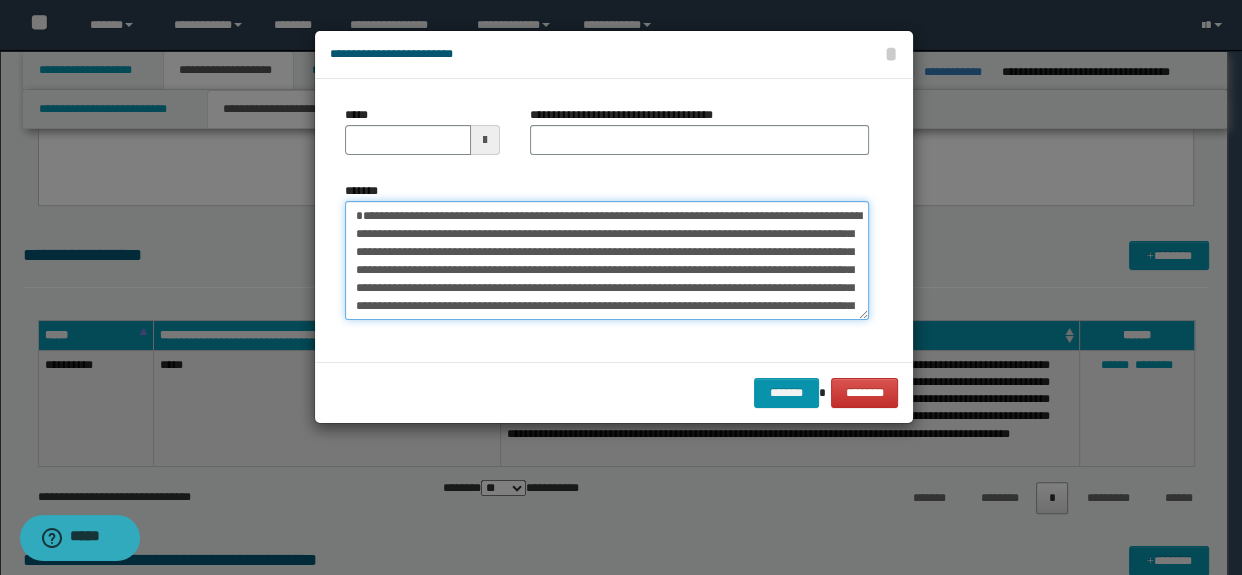 type 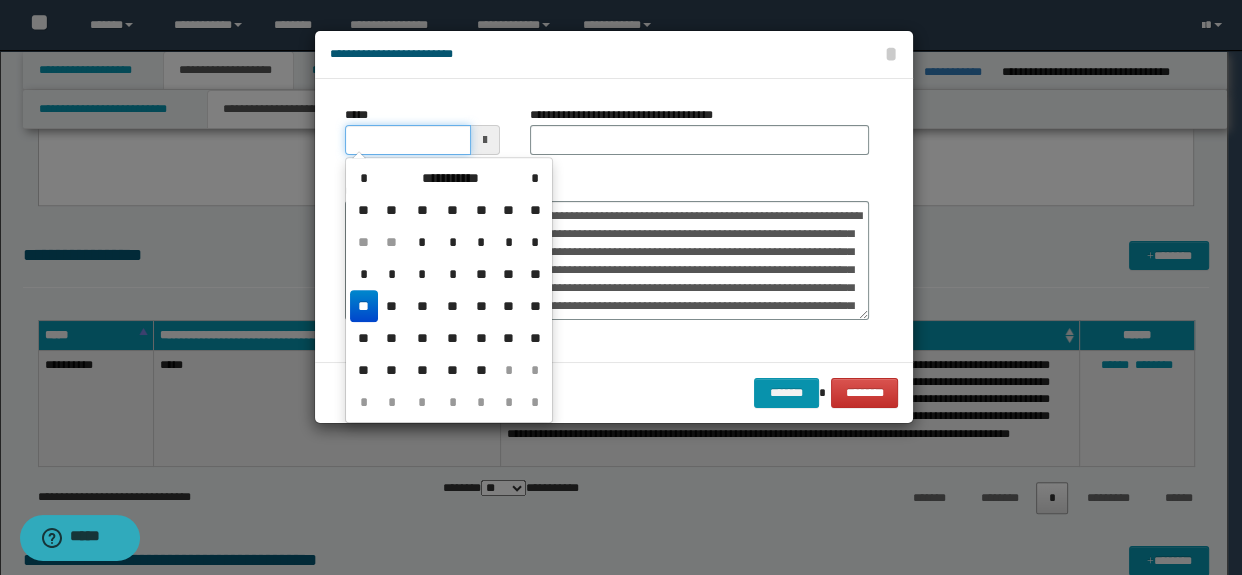 click on "*****" at bounding box center (408, 140) 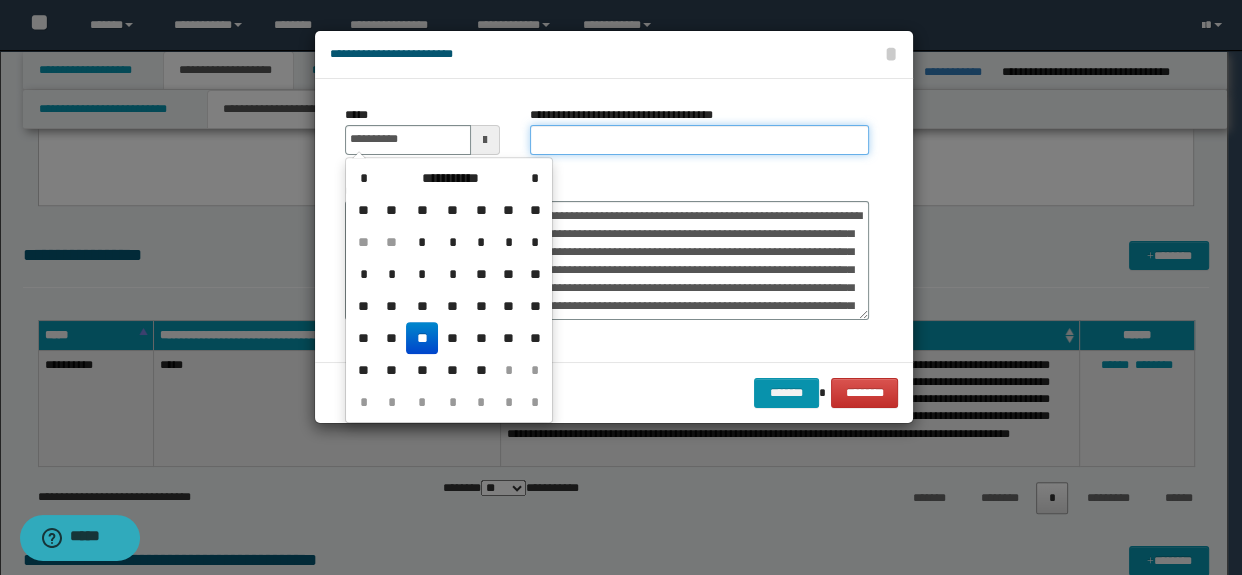 type on "**********" 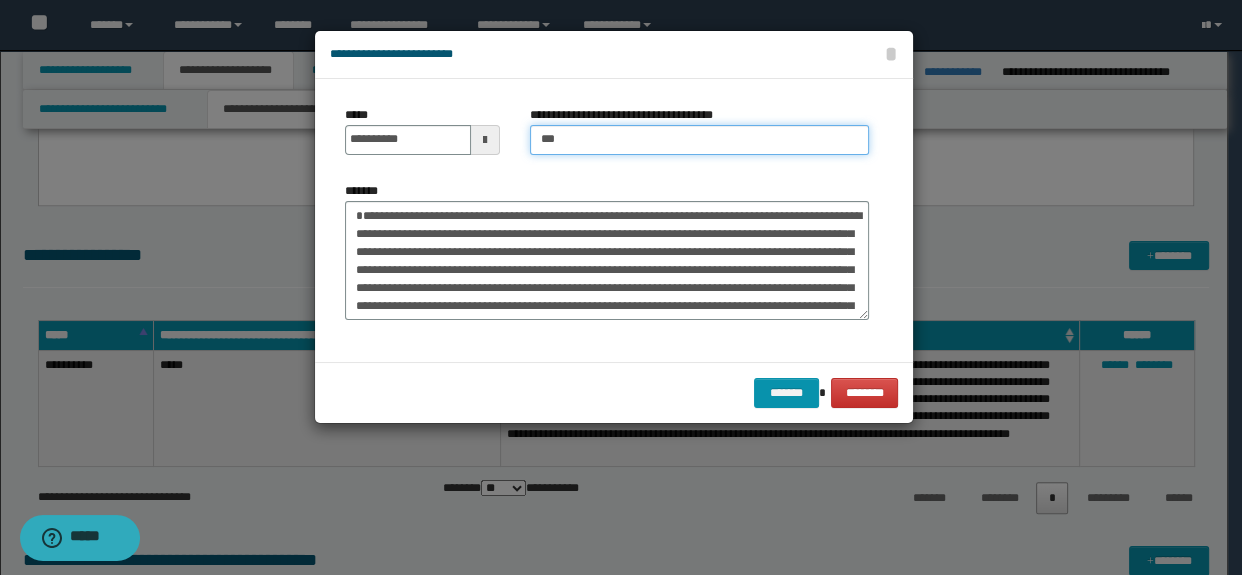 type on "**********" 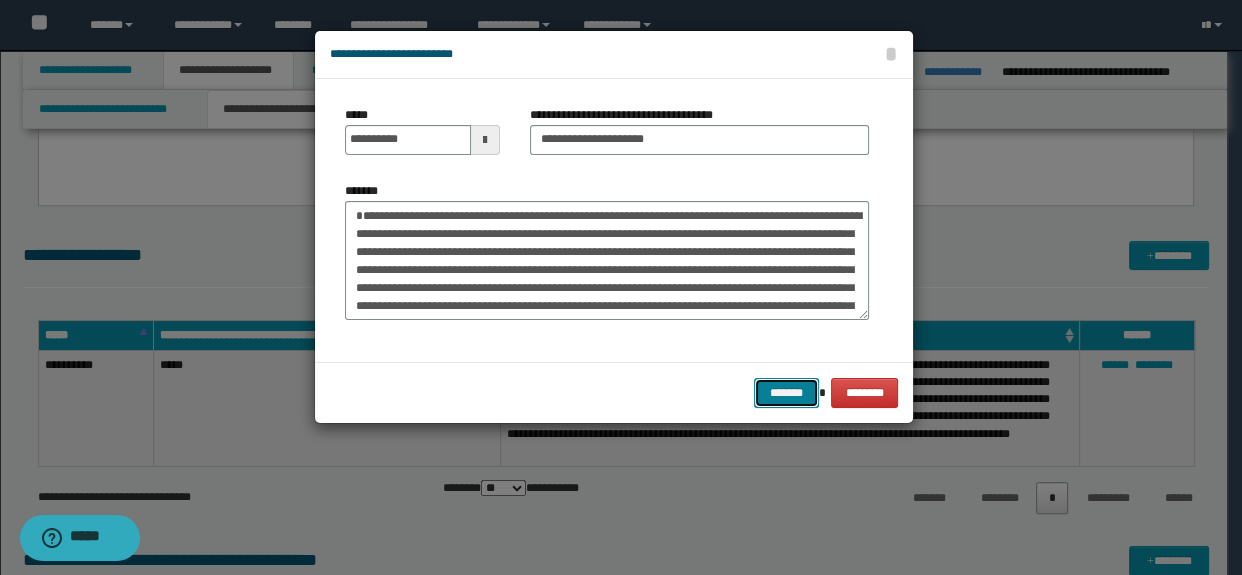 click on "*******" at bounding box center (786, 393) 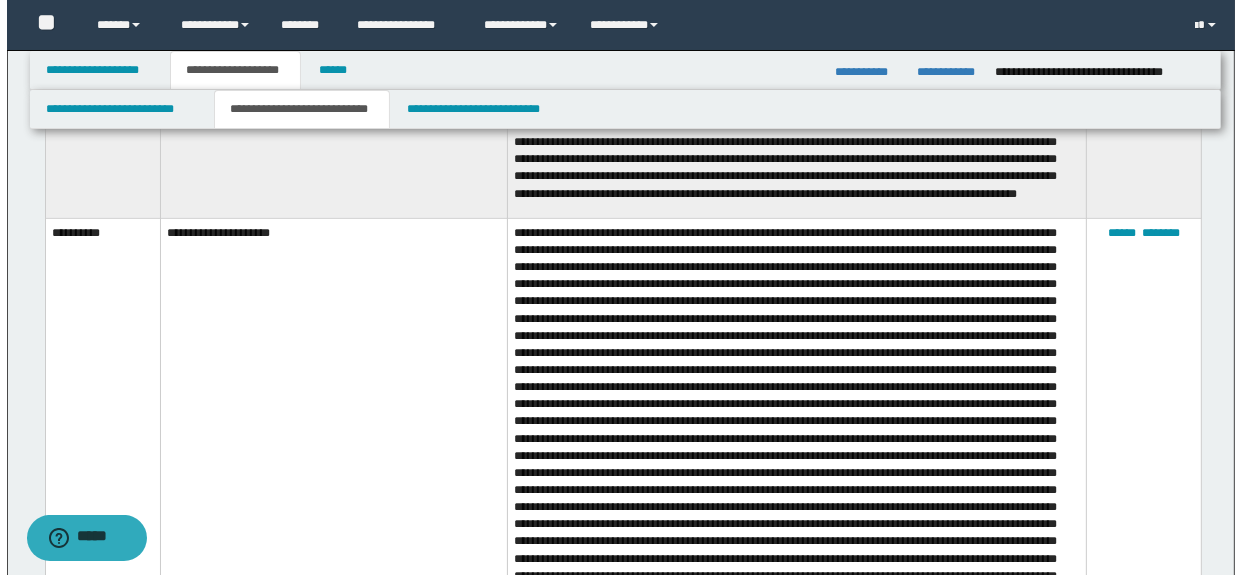 scroll, scrollTop: 0, scrollLeft: 0, axis: both 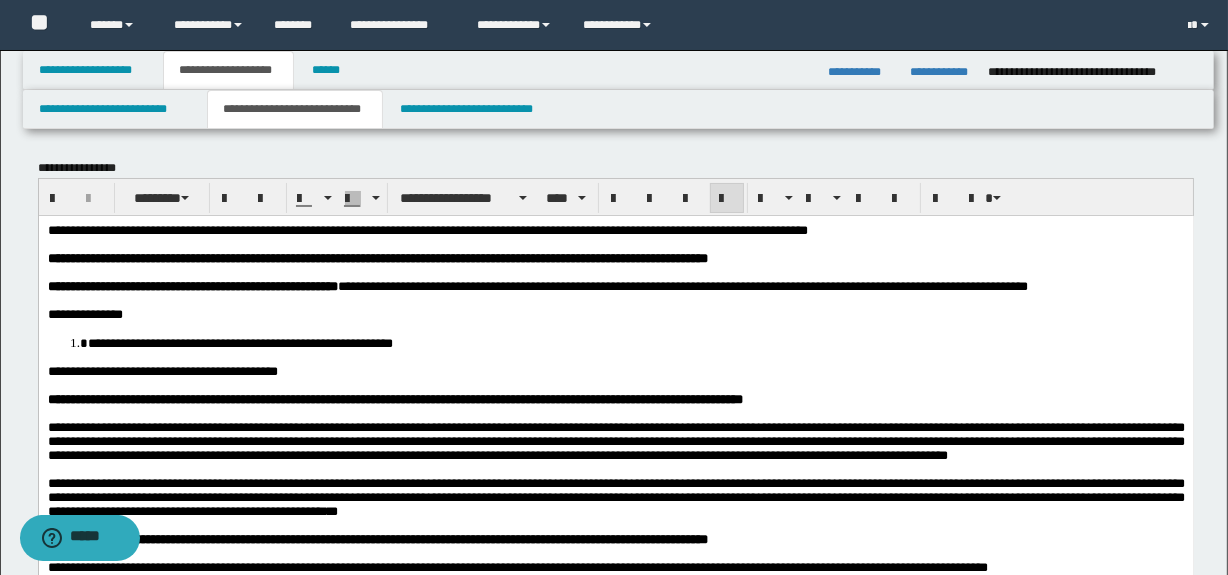 click on "**********" at bounding box center (614, 1560) 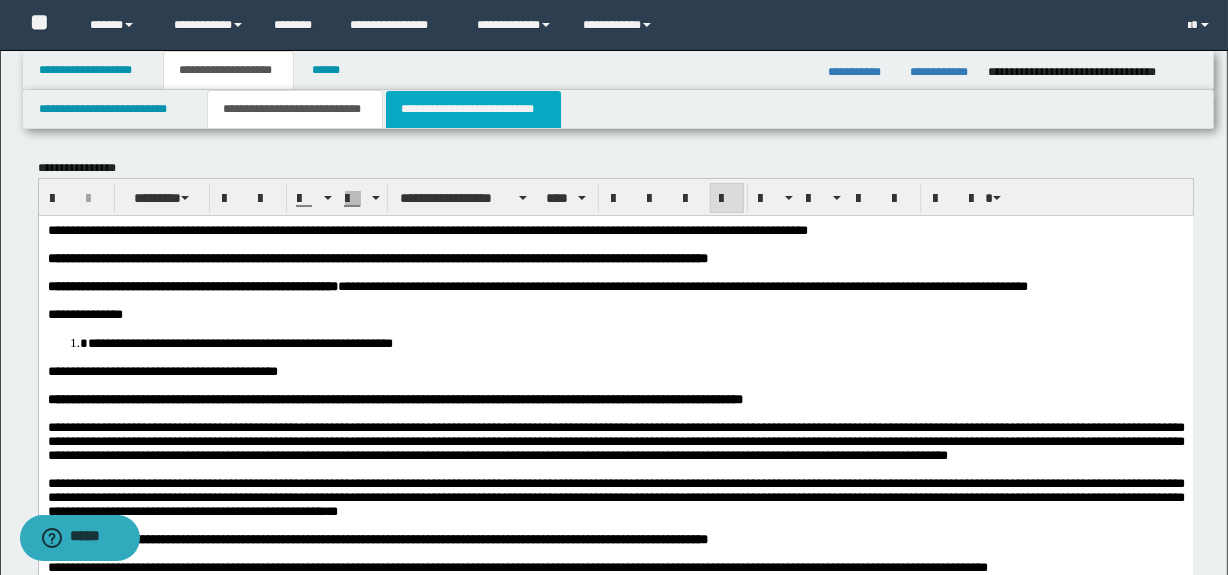 click on "**********" at bounding box center [473, 109] 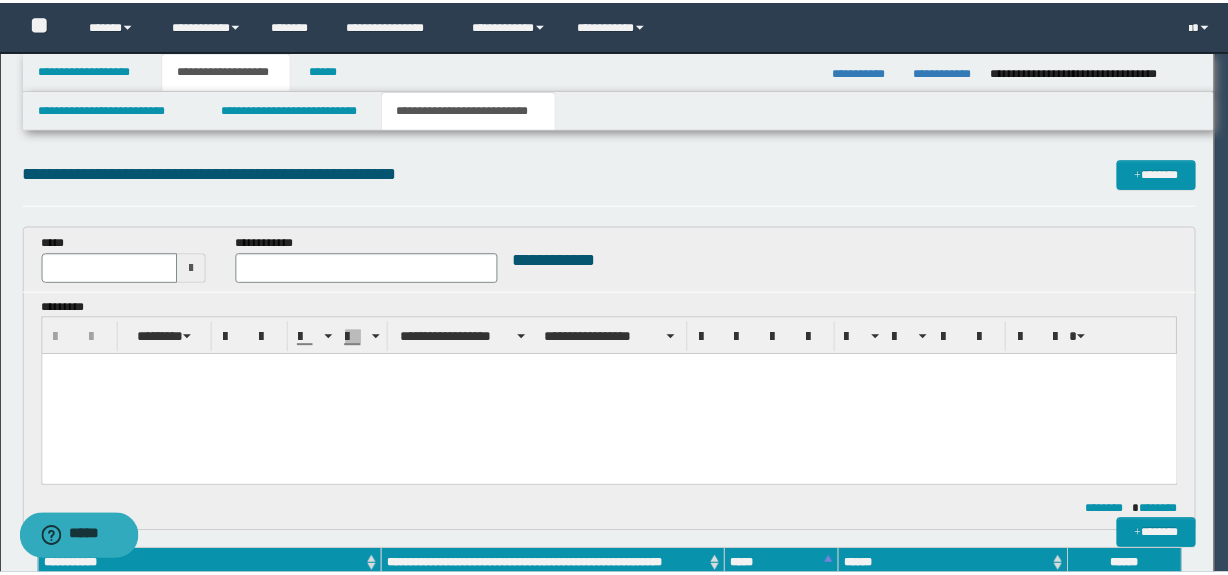 scroll, scrollTop: 0, scrollLeft: 0, axis: both 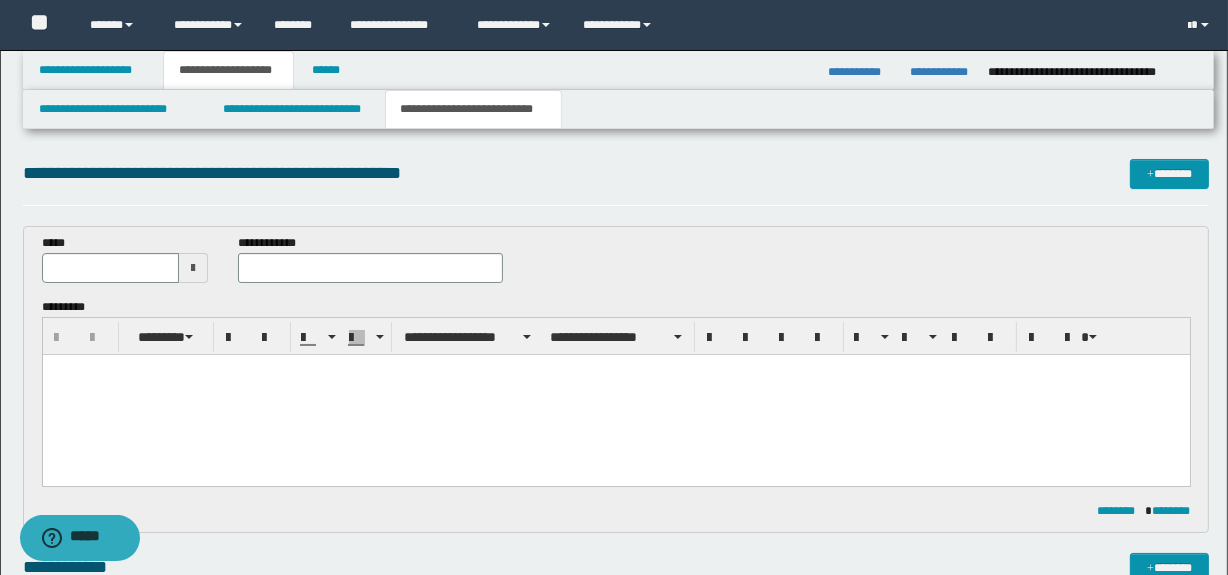 click at bounding box center (615, 395) 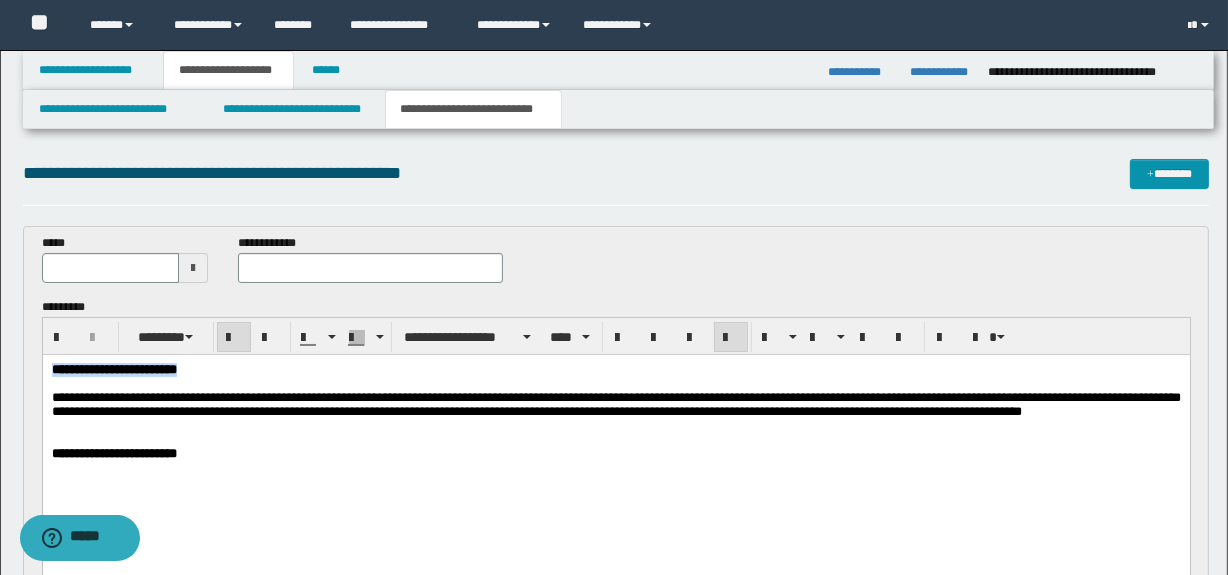 drag, startPoint x: 312, startPoint y: 367, endPoint x: 49, endPoint y: 363, distance: 263.03043 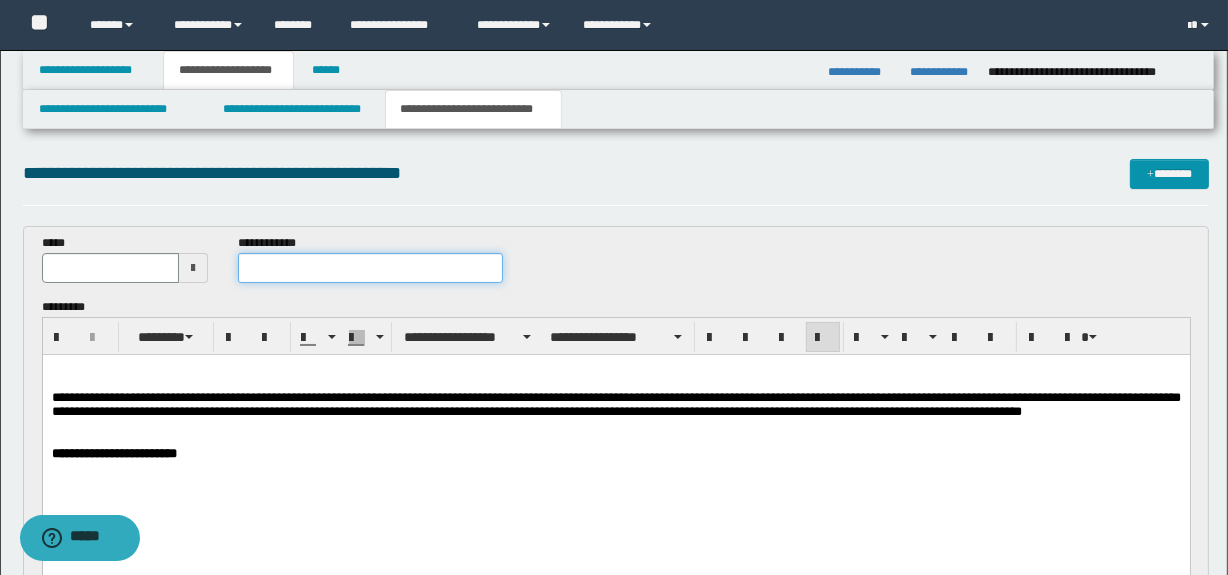 click at bounding box center (370, 268) 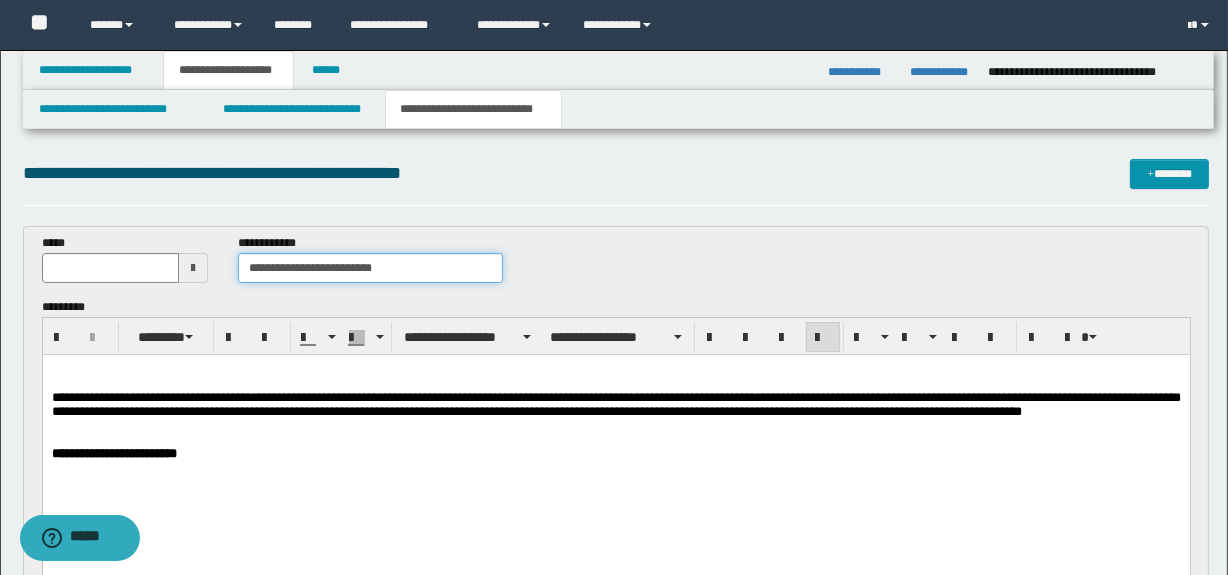 type on "**********" 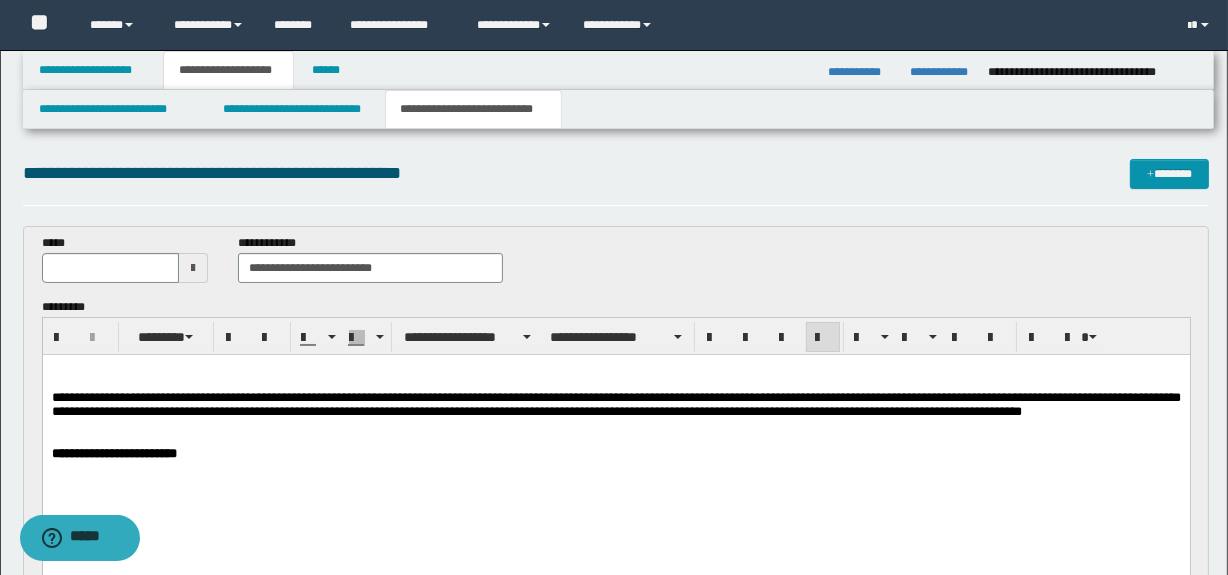 click at bounding box center (193, 268) 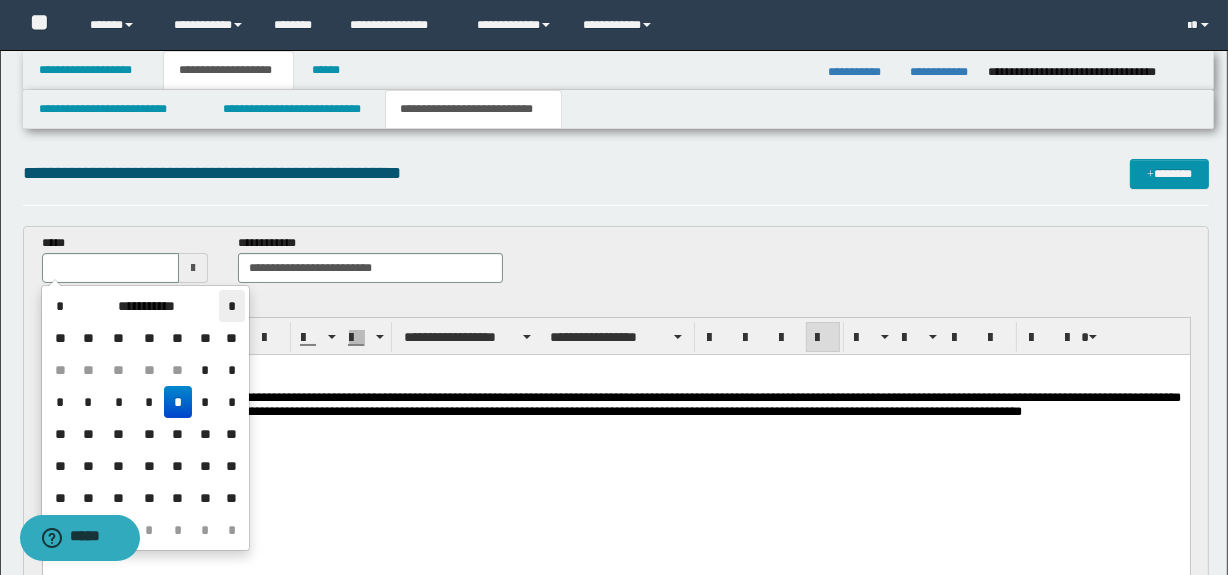 click on "*" at bounding box center (231, 306) 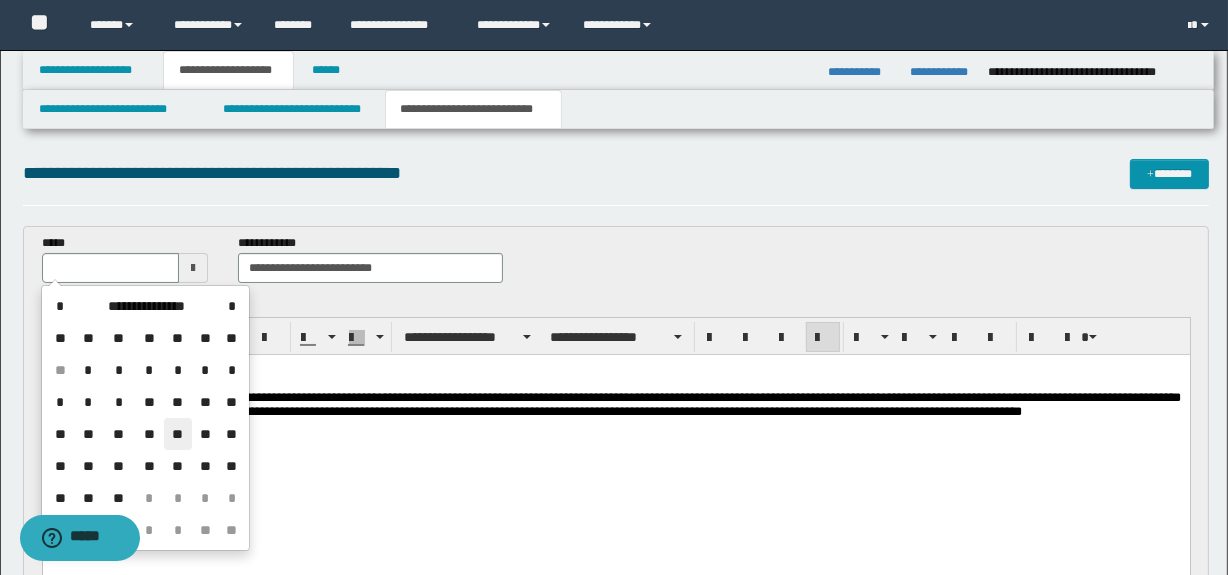 click on "**" at bounding box center (178, 434) 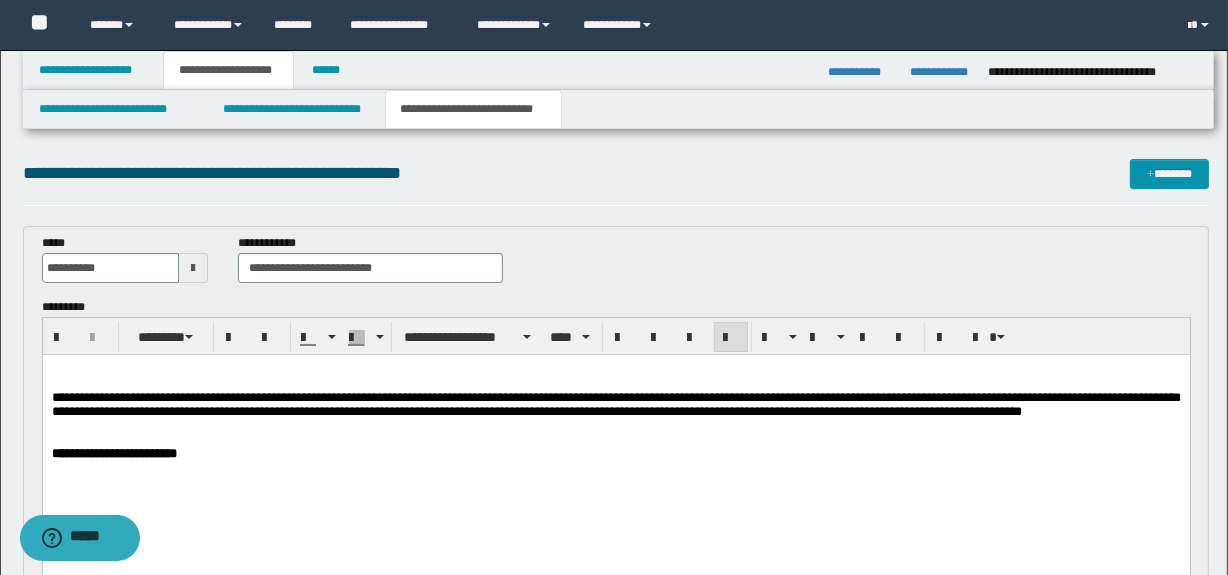 click on "**********" at bounding box center [615, 437] 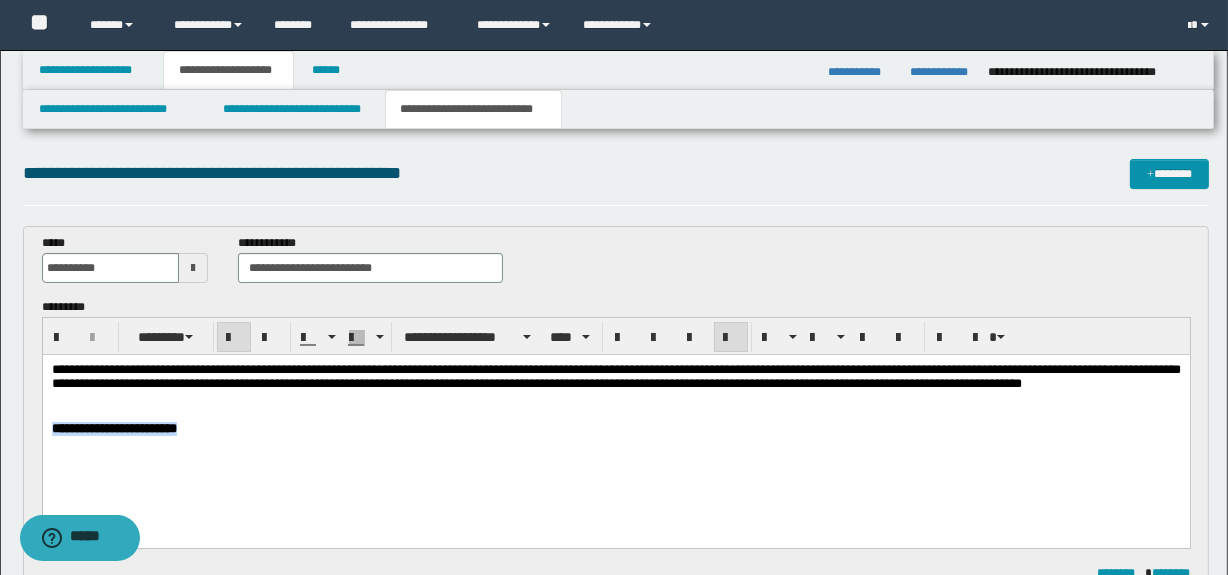 drag, startPoint x: 227, startPoint y: 429, endPoint x: 67, endPoint y: 786, distance: 391.21478 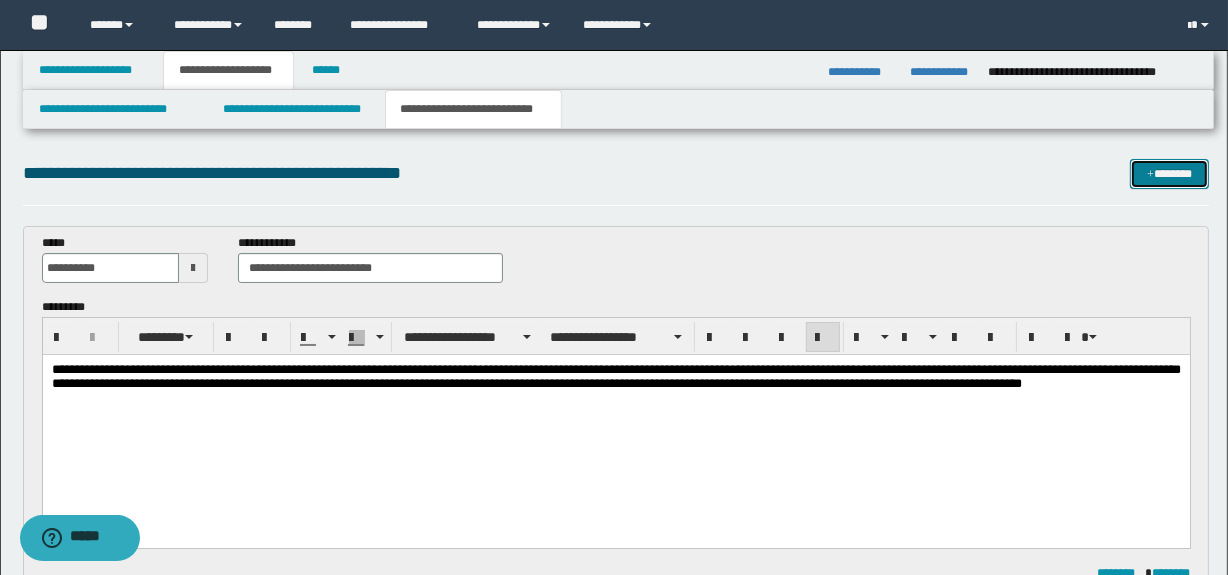 click on "*******" at bounding box center [1170, 174] 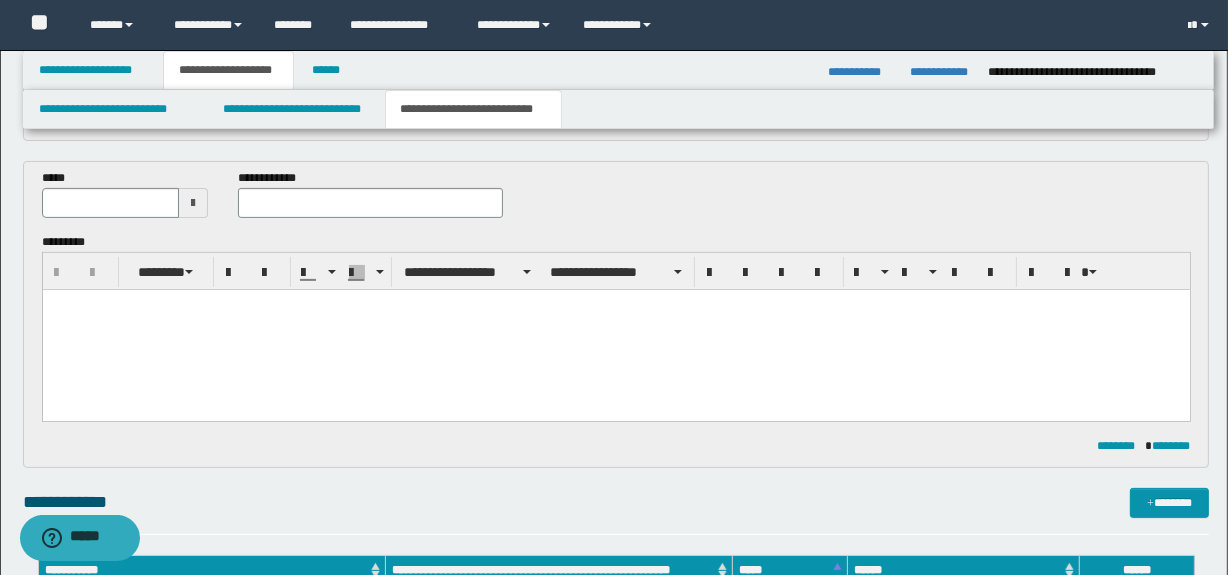 scroll, scrollTop: 450, scrollLeft: 0, axis: vertical 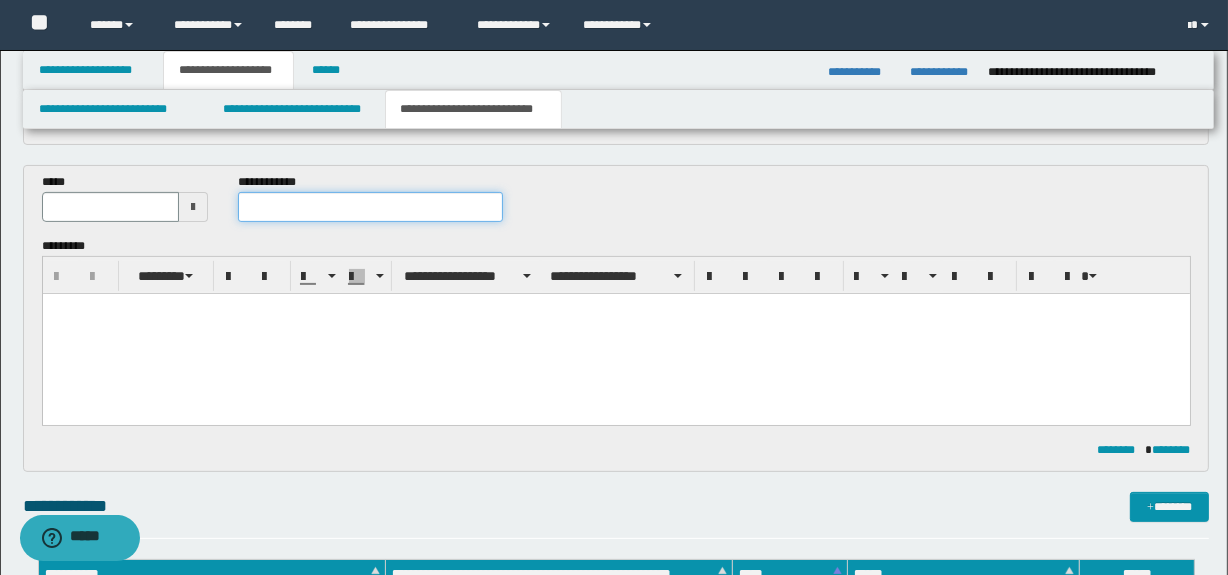 click at bounding box center (370, 207) 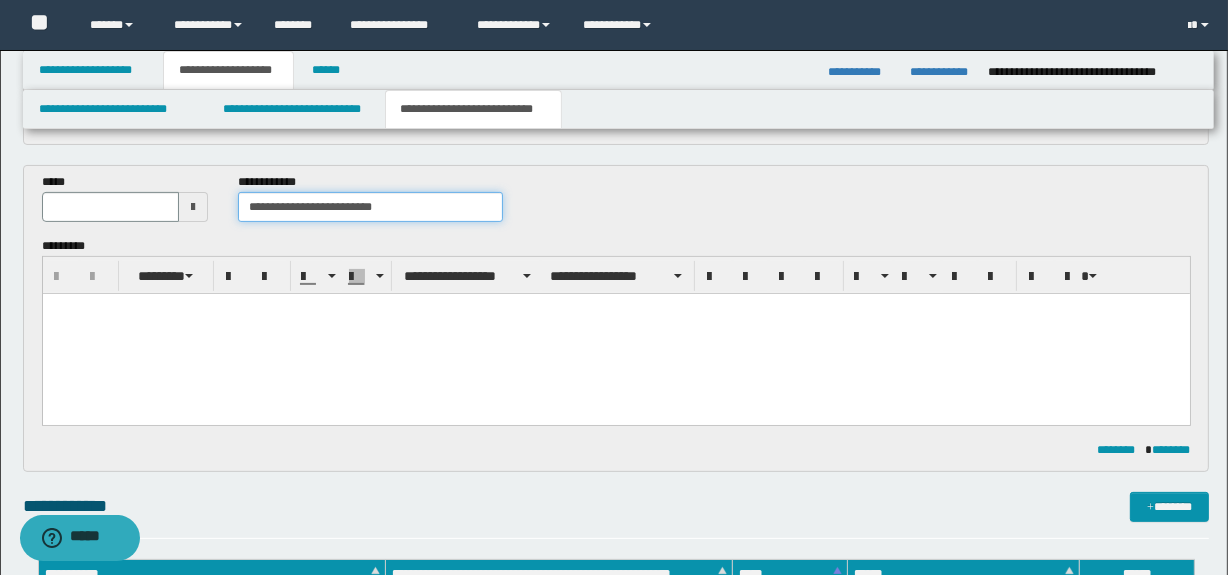 type on "**********" 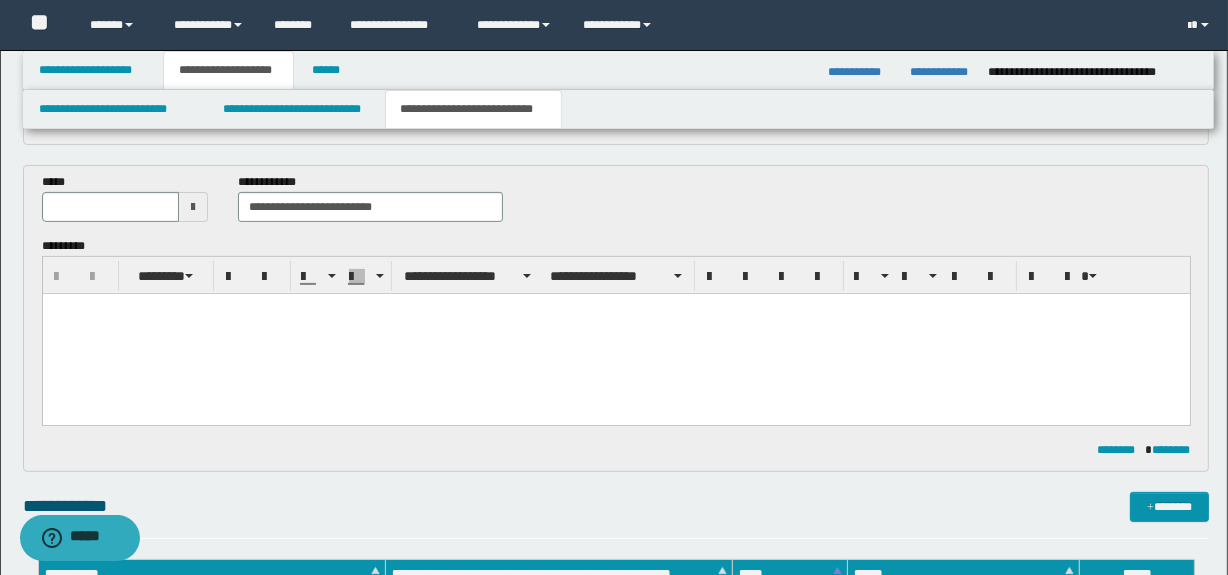 click at bounding box center (193, 207) 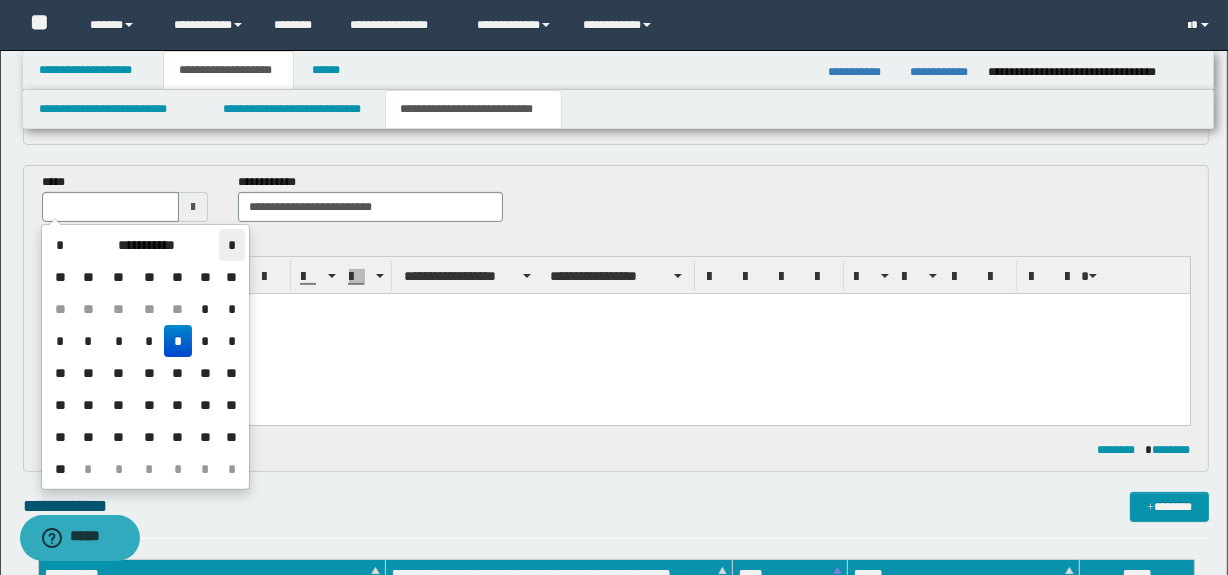 click on "*" at bounding box center [231, 245] 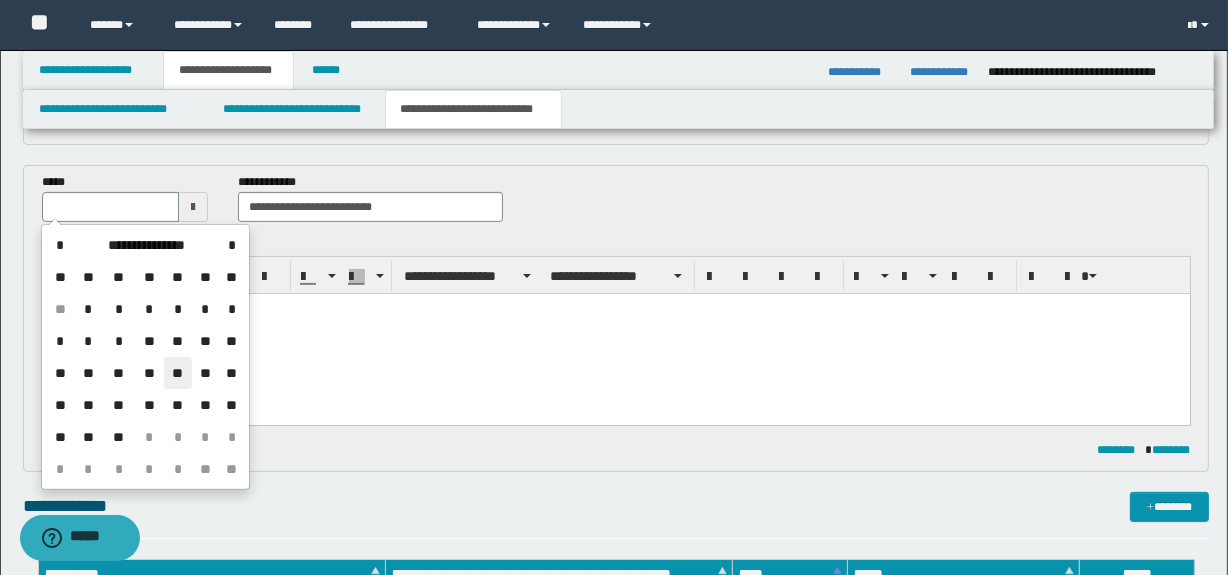 click on "**" at bounding box center [178, 373] 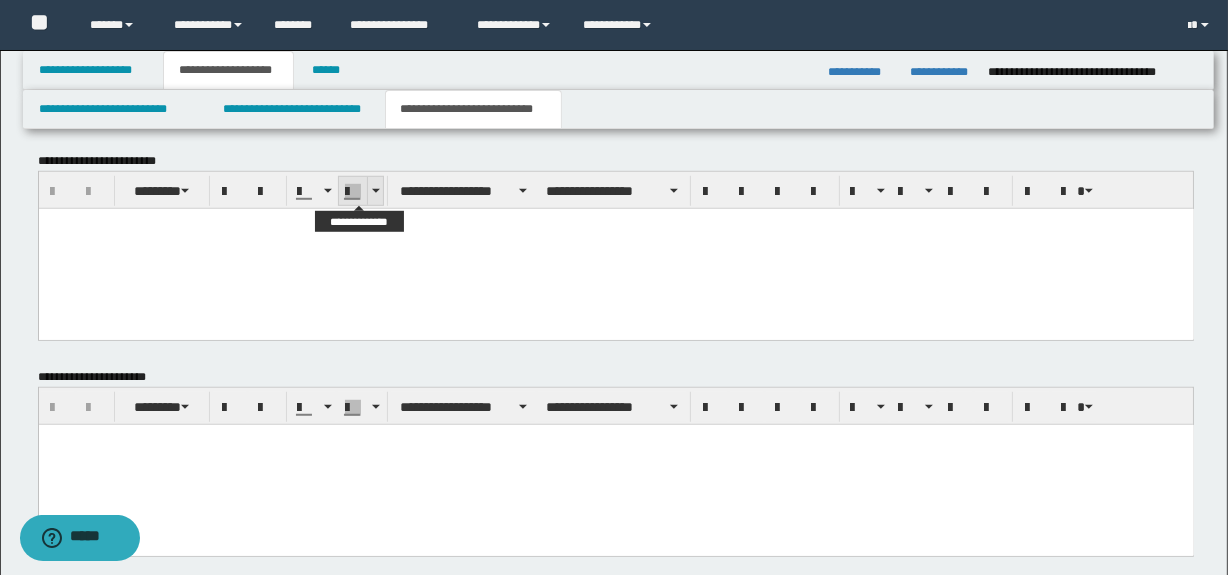 scroll, scrollTop: 1324, scrollLeft: 0, axis: vertical 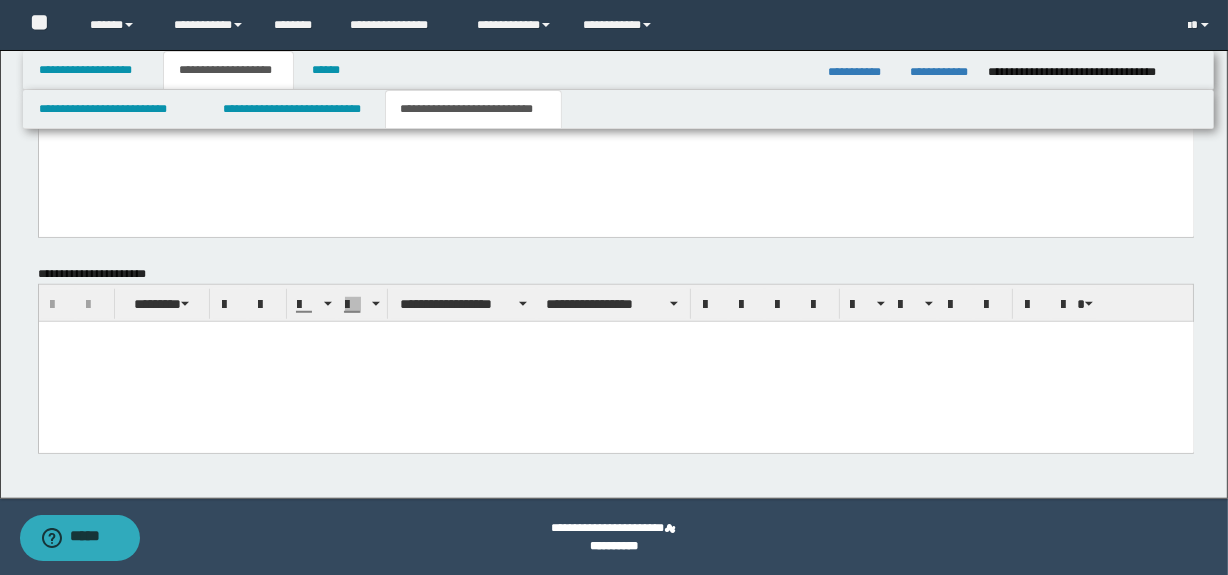 click at bounding box center (615, 361) 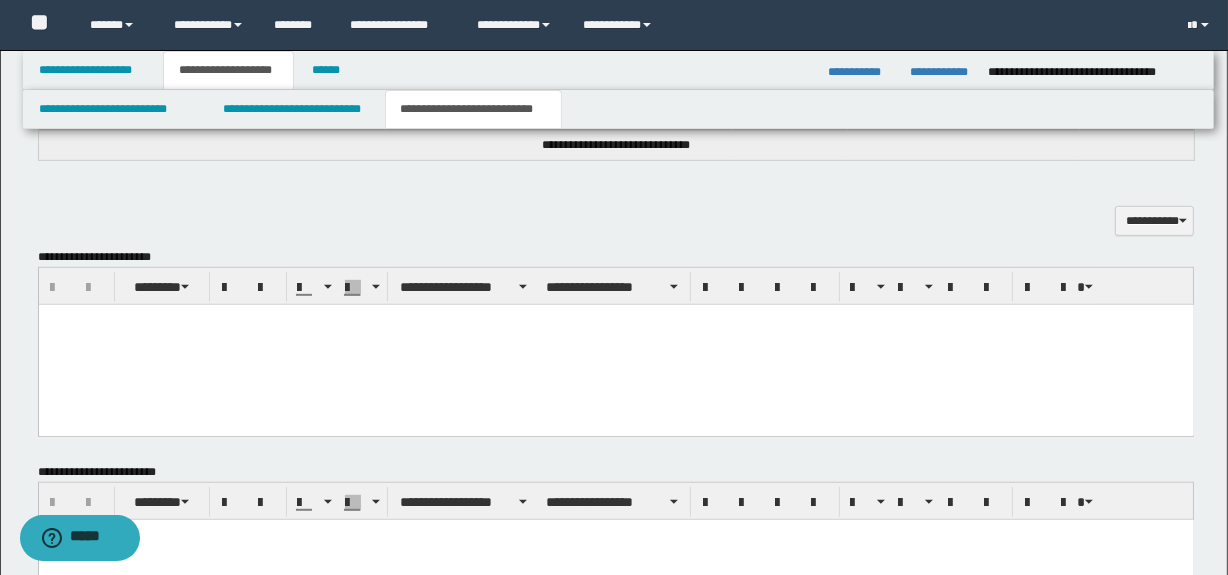 scroll, scrollTop: 900, scrollLeft: 0, axis: vertical 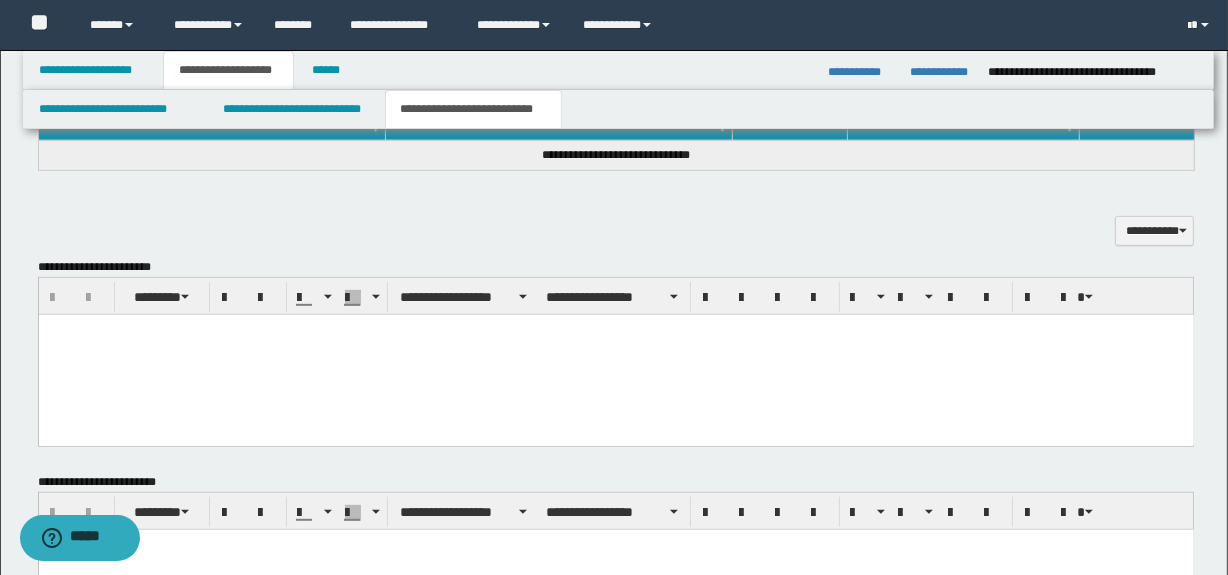 click at bounding box center (615, 354) 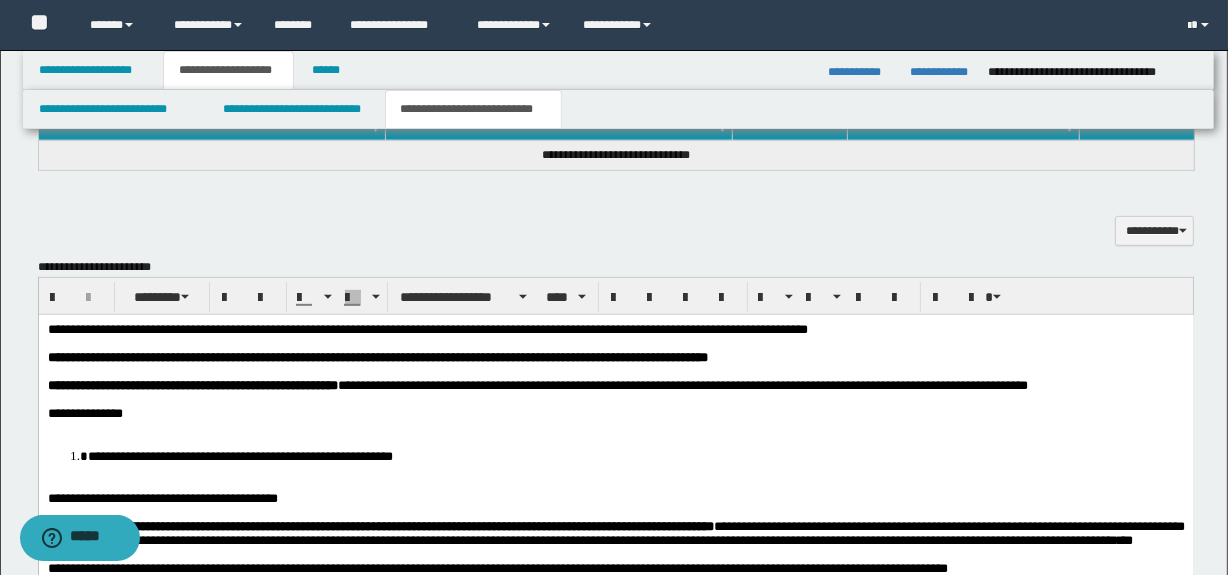 click at bounding box center (615, 427) 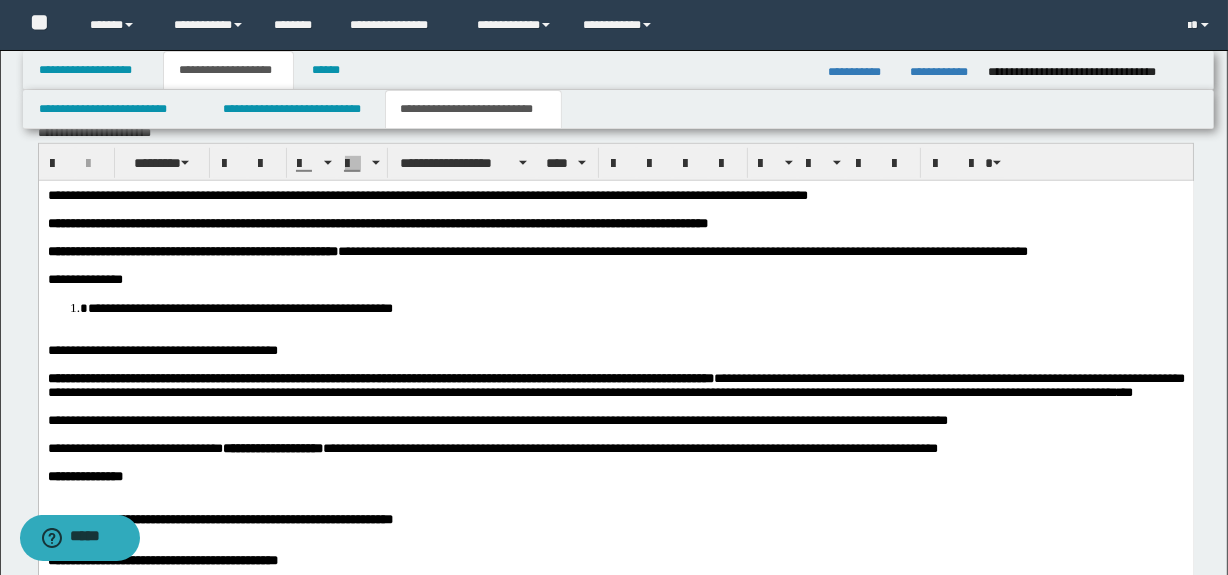 scroll, scrollTop: 1051, scrollLeft: 0, axis: vertical 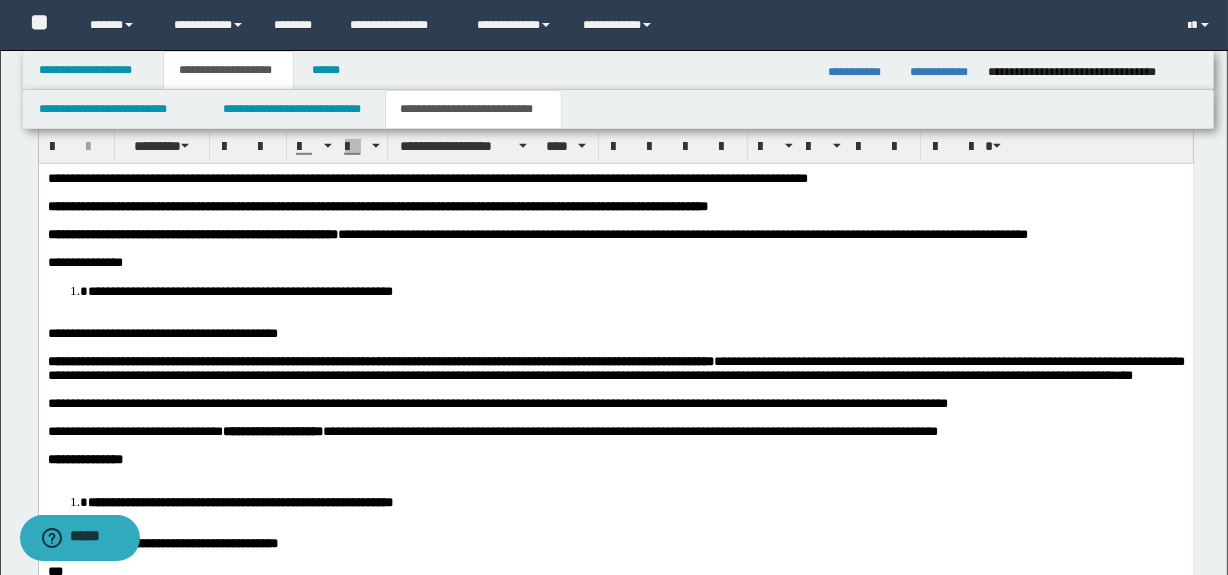 click at bounding box center (615, 319) 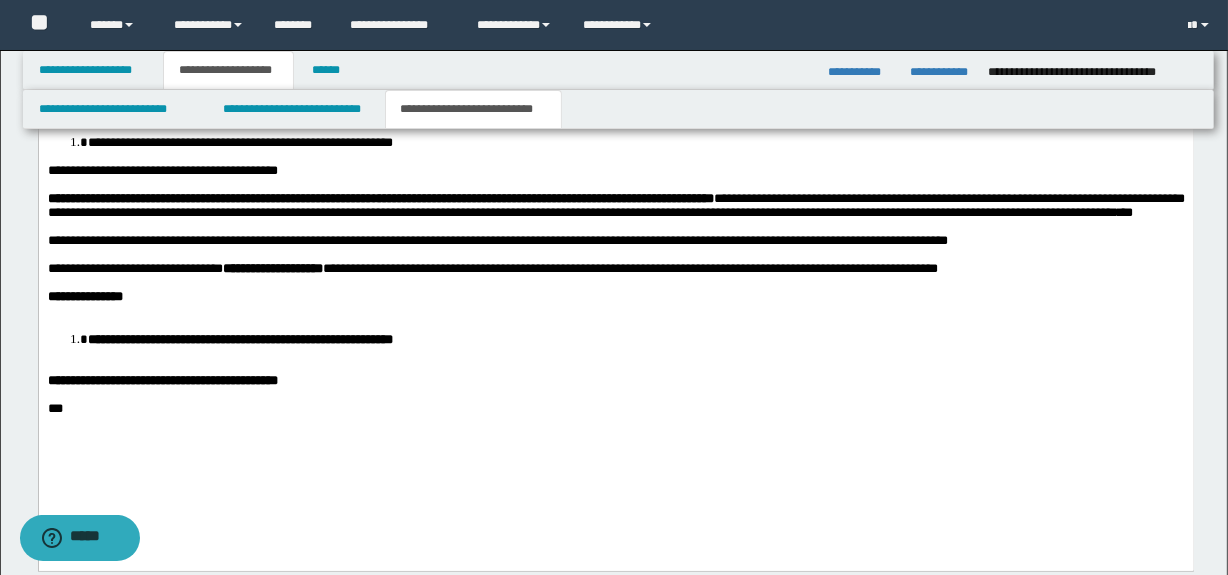scroll, scrollTop: 1203, scrollLeft: 0, axis: vertical 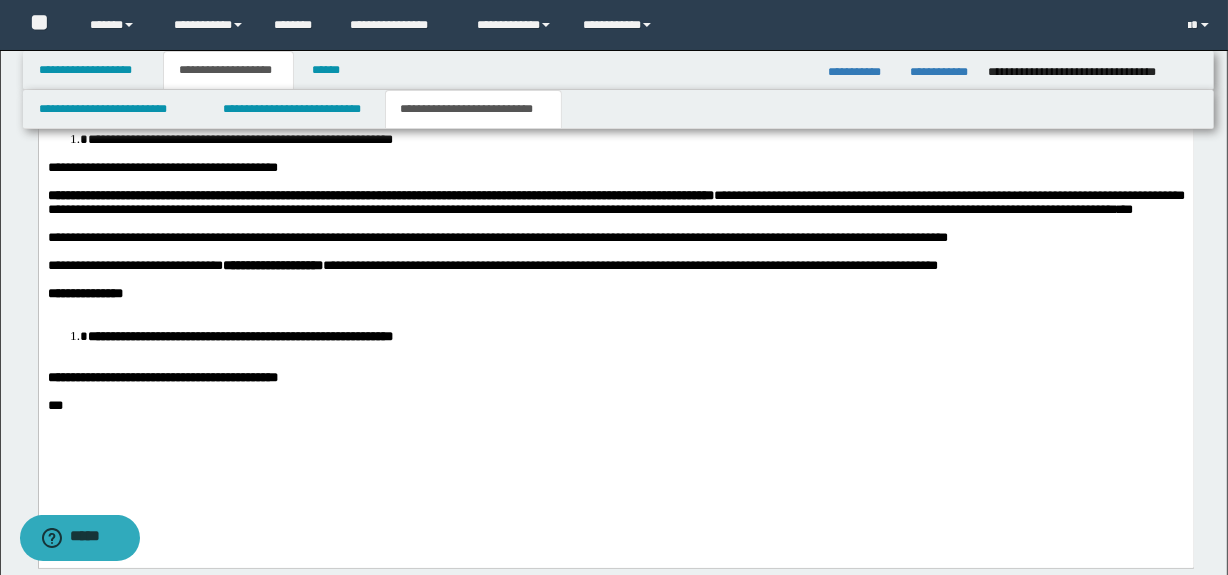 click at bounding box center (615, 307) 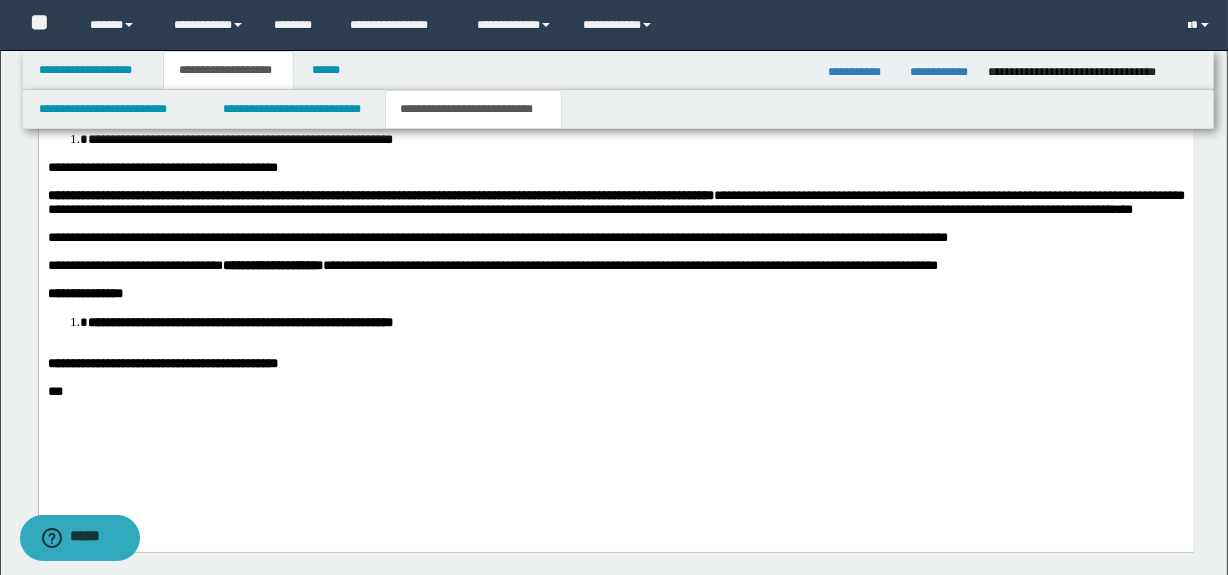 click at bounding box center [615, 349] 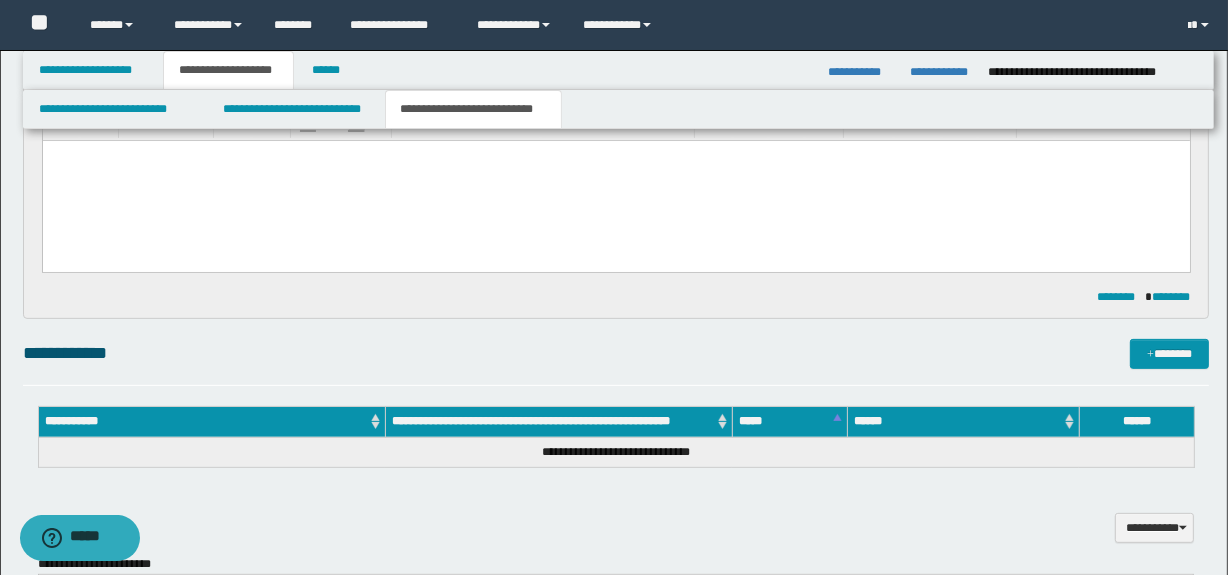 scroll, scrollTop: 597, scrollLeft: 0, axis: vertical 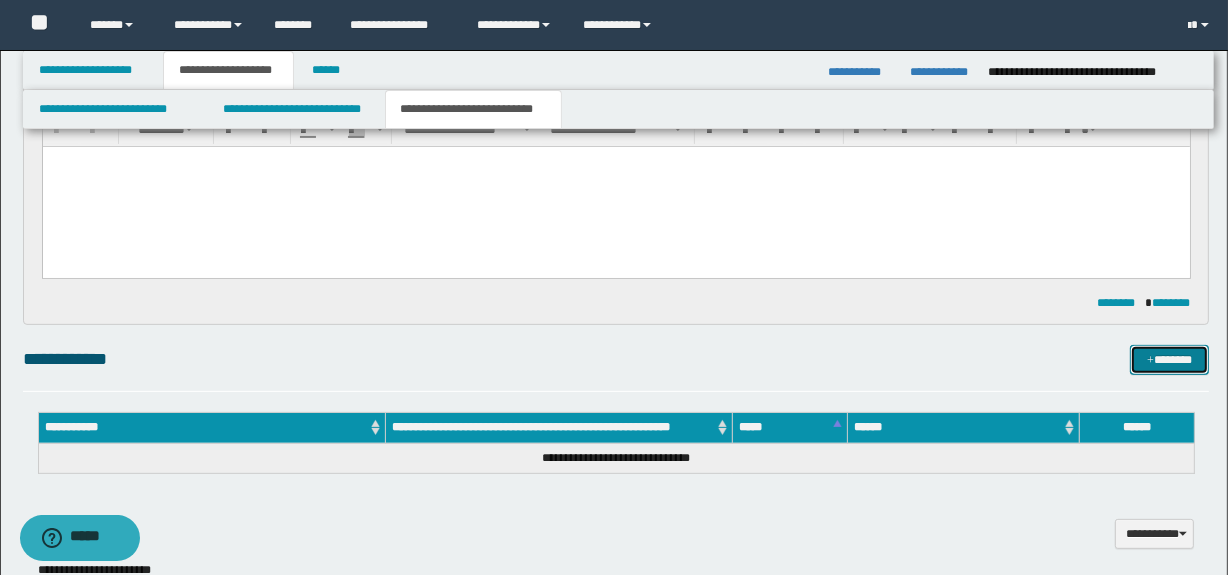 click on "*******" at bounding box center (1170, 360) 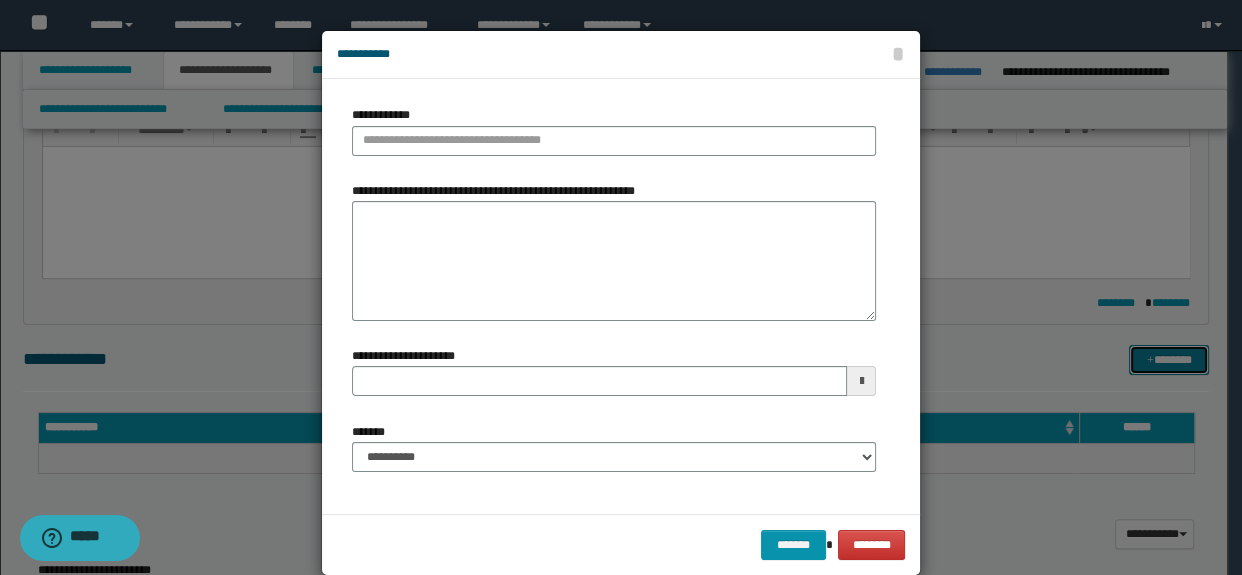 type 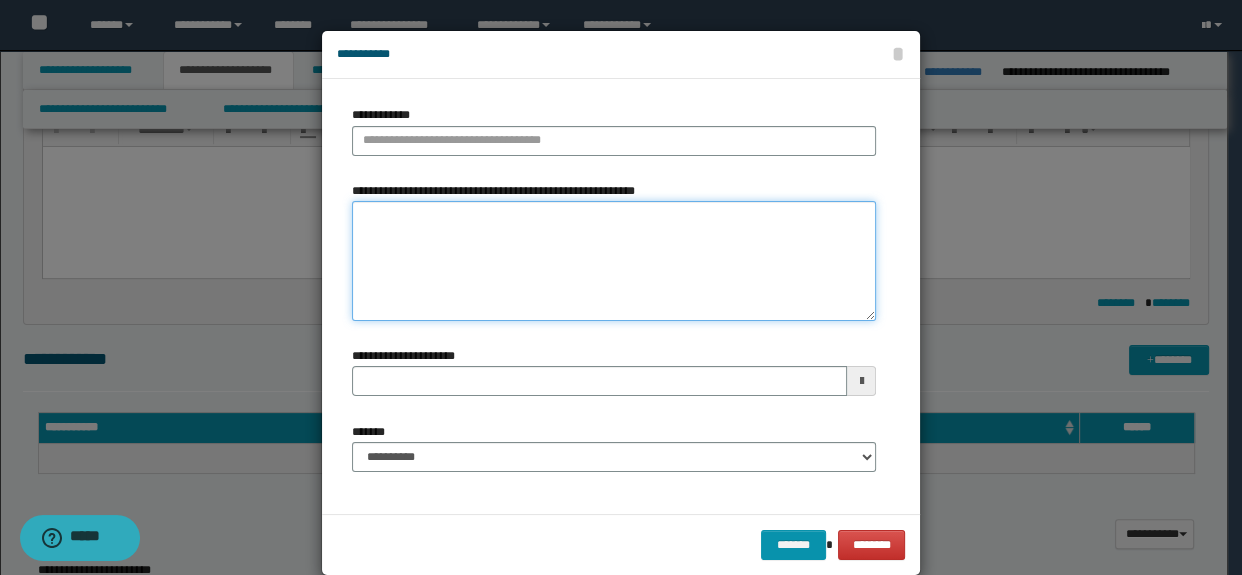 click on "**********" at bounding box center [614, 261] 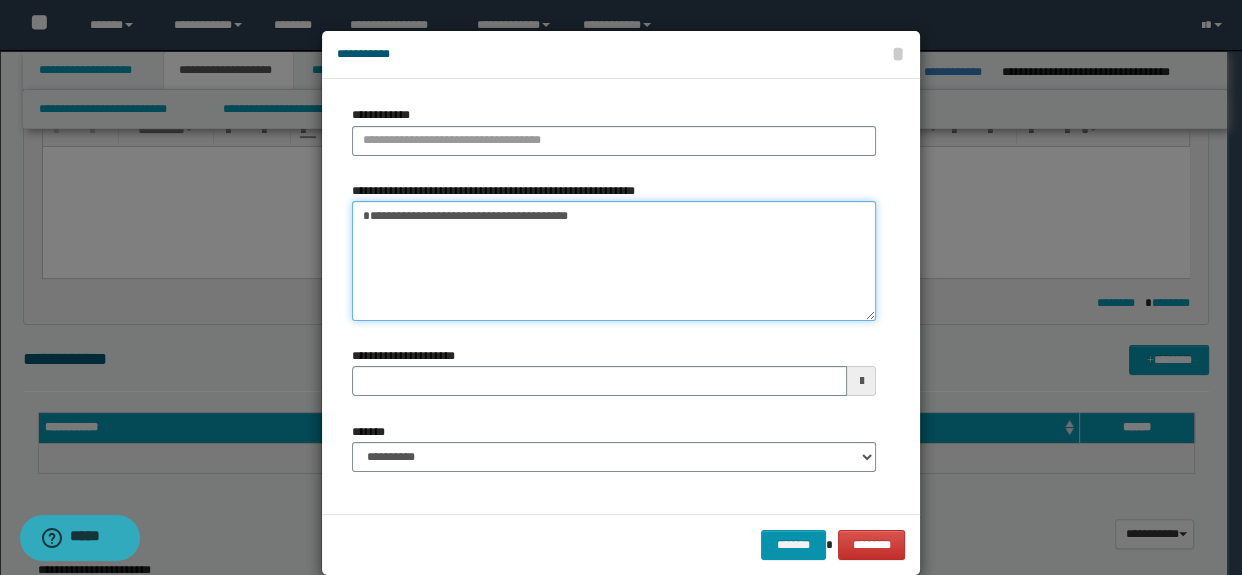 drag, startPoint x: 501, startPoint y: 209, endPoint x: 228, endPoint y: 207, distance: 273.00732 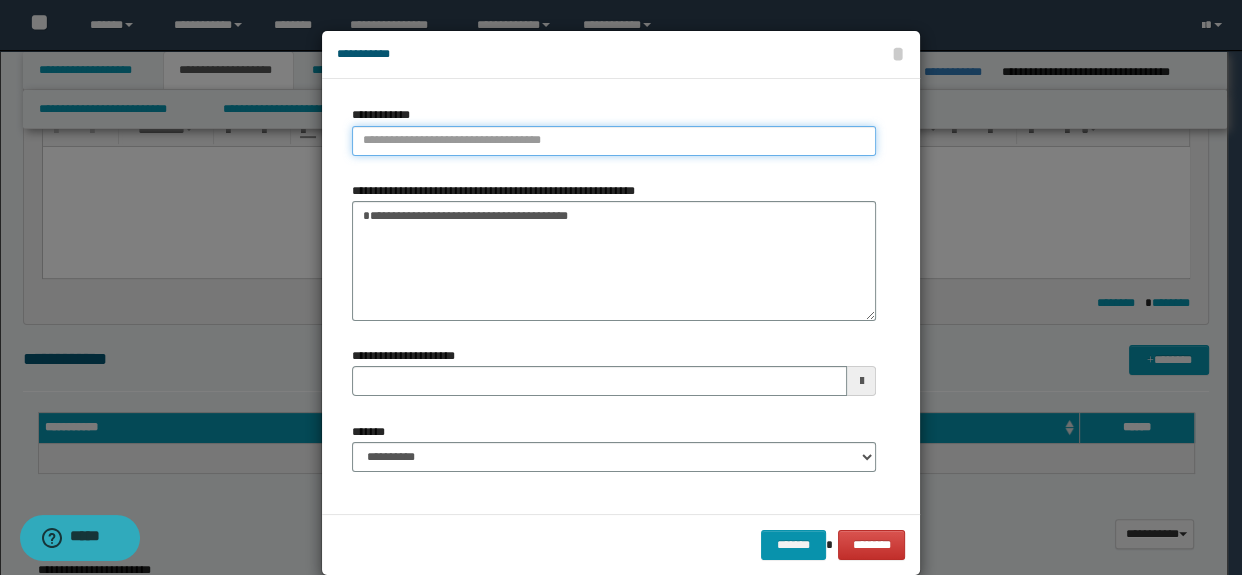 click on "**********" at bounding box center [614, 141] 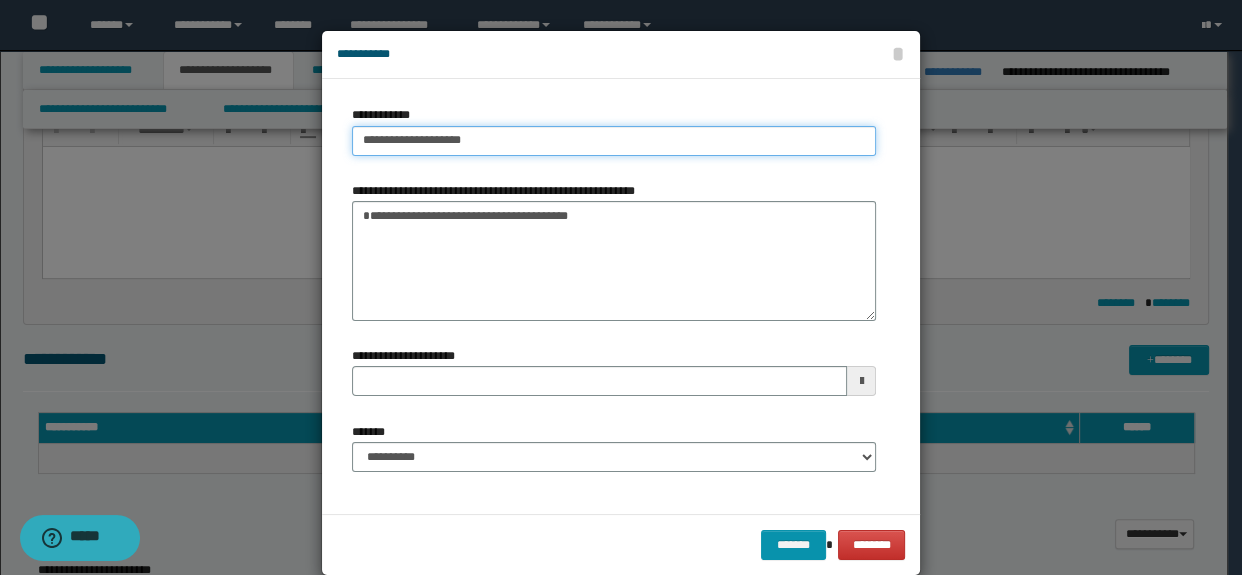 type on "**********" 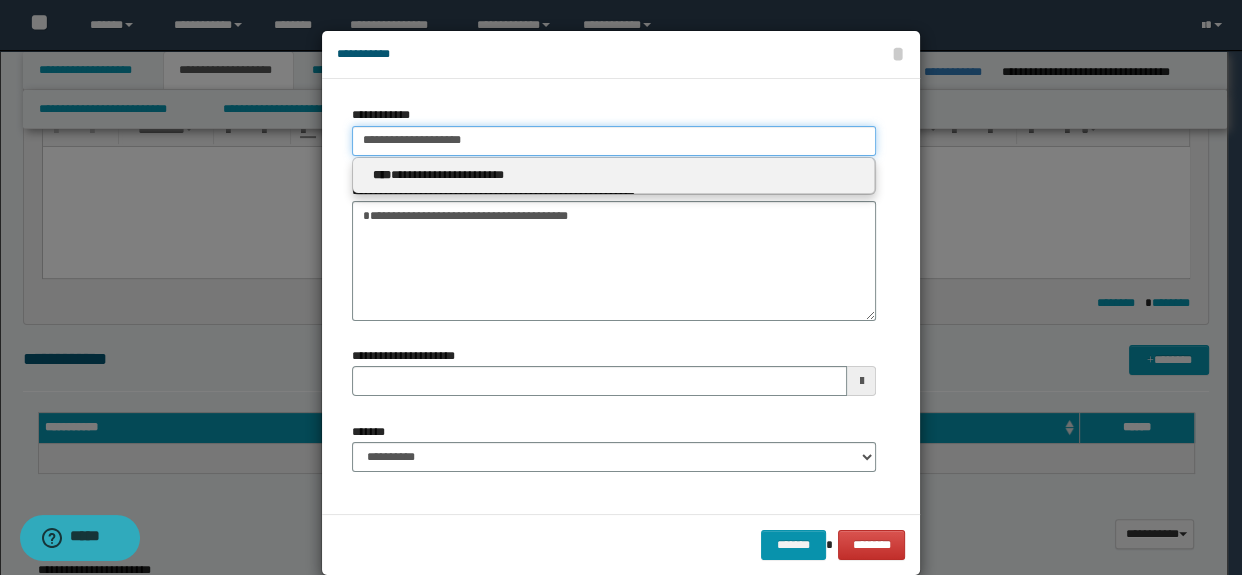 type on "**********" 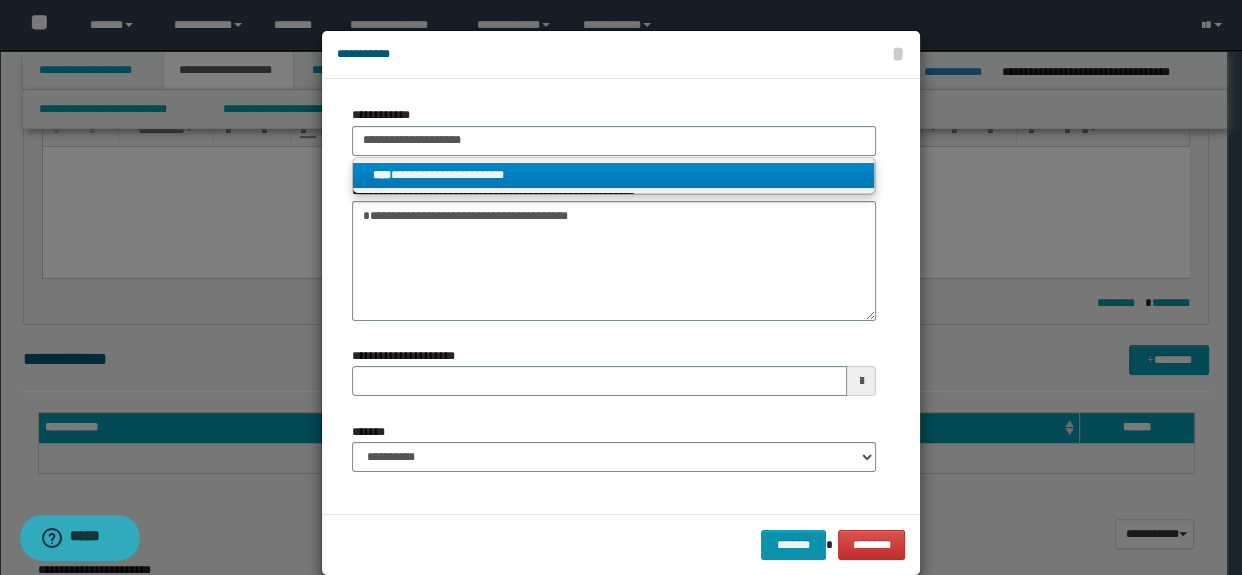click on "**********" at bounding box center (614, 175) 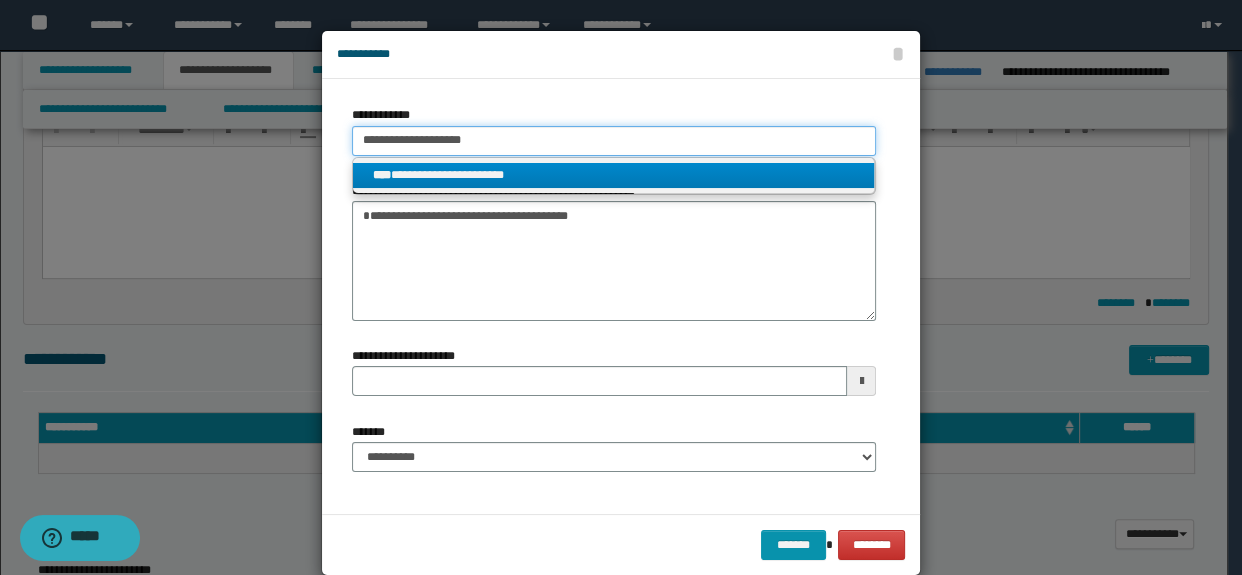 type 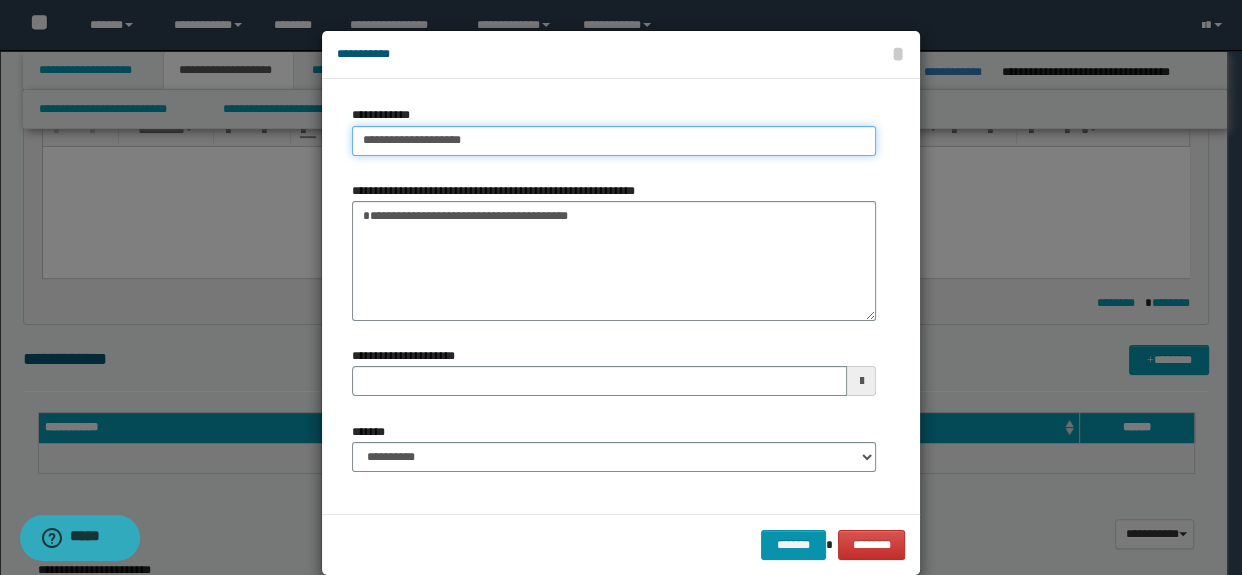 type 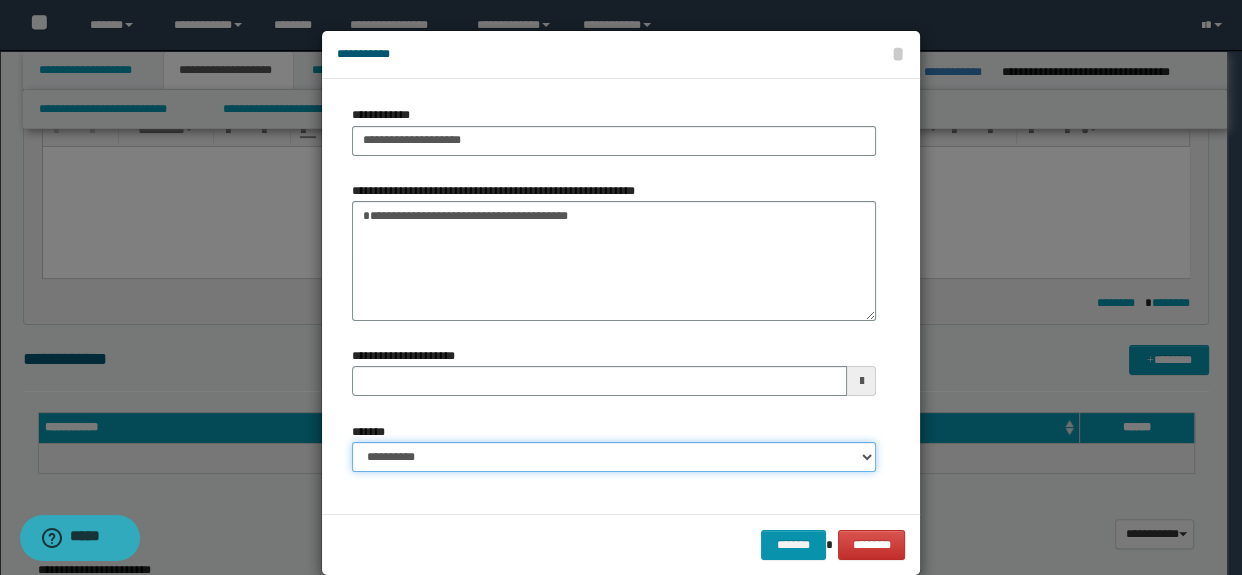 click on "**********" at bounding box center [614, 457] 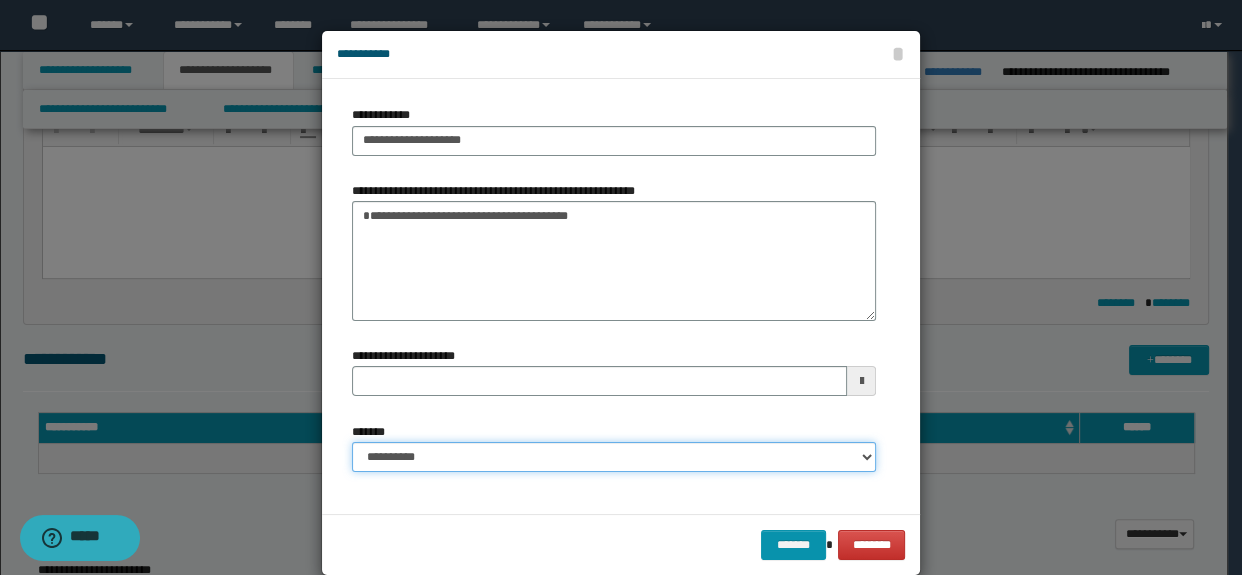select on "*" 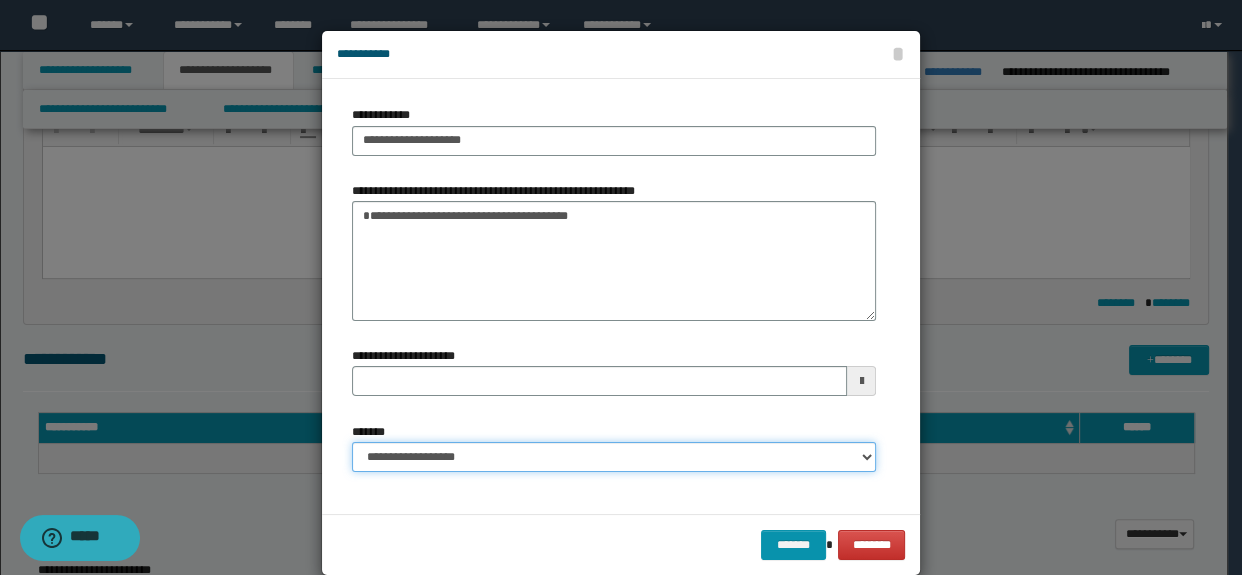 type 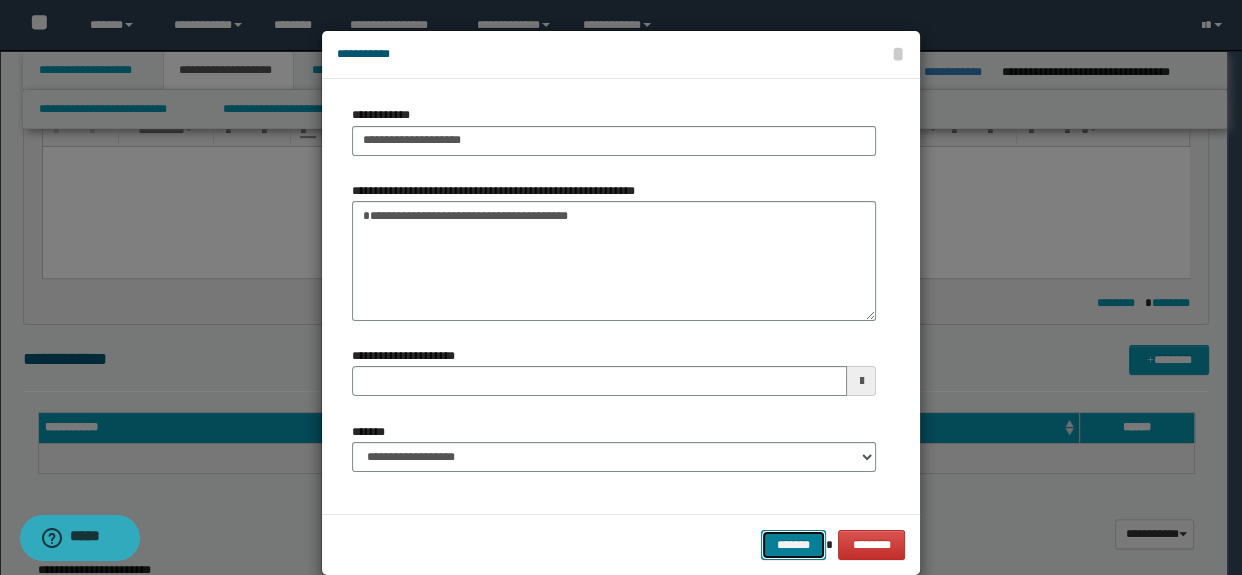 click on "*******" at bounding box center (793, 545) 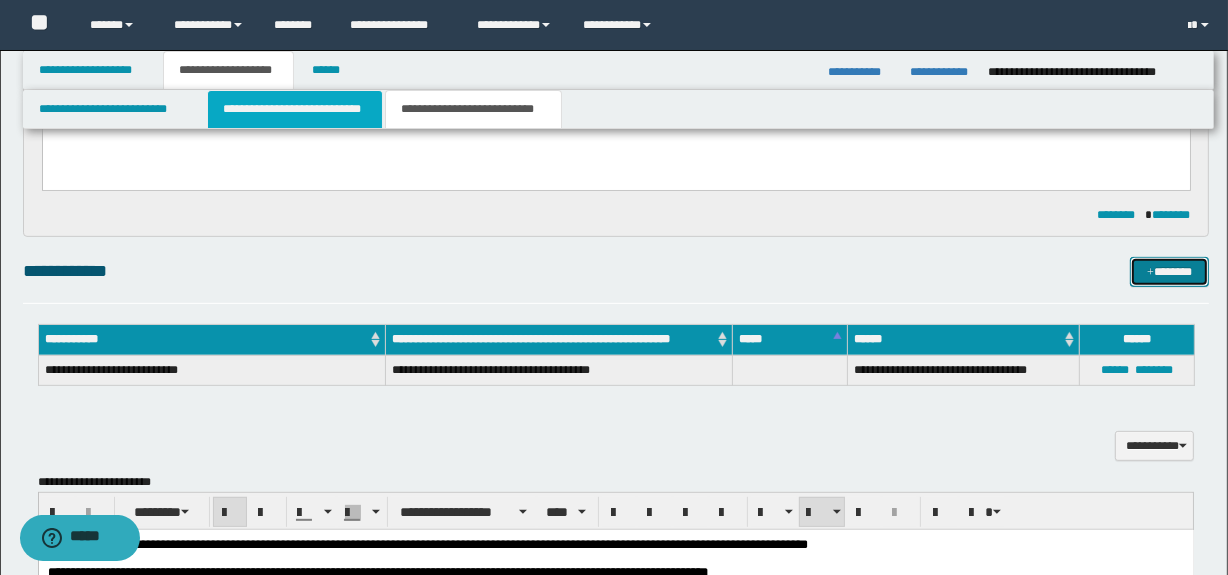 scroll, scrollTop: 688, scrollLeft: 0, axis: vertical 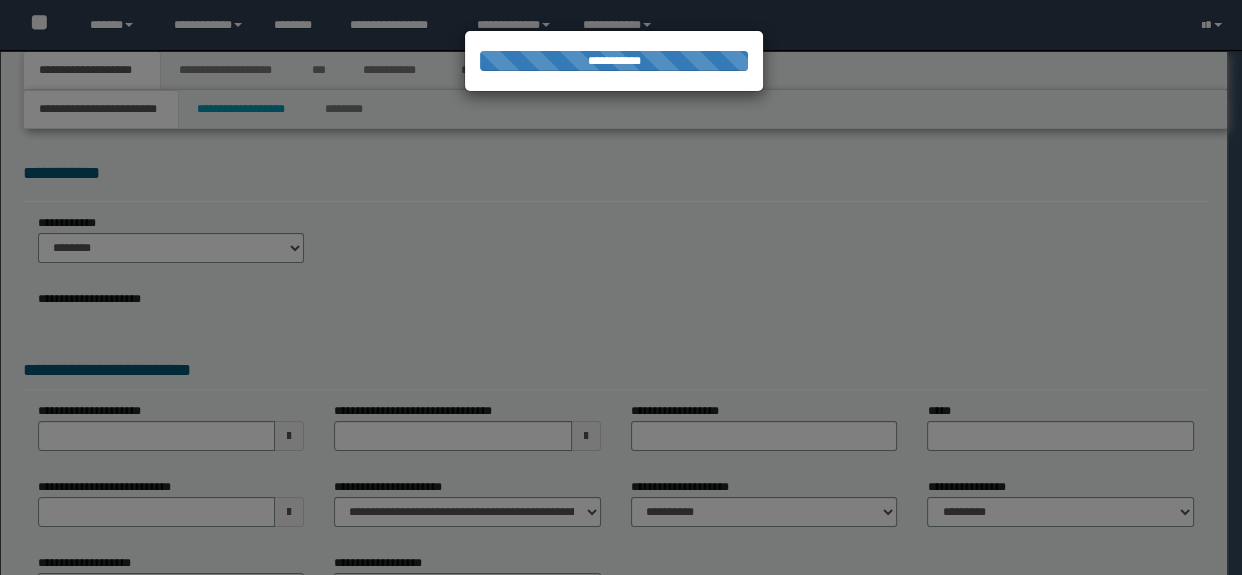 select on "*" 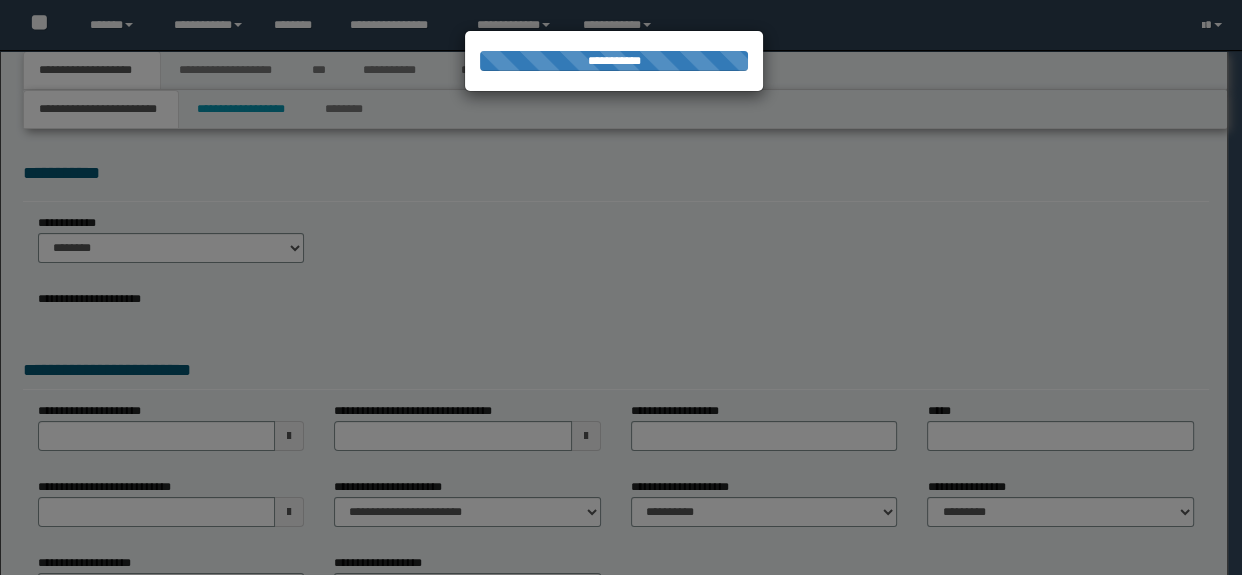 scroll, scrollTop: 0, scrollLeft: 0, axis: both 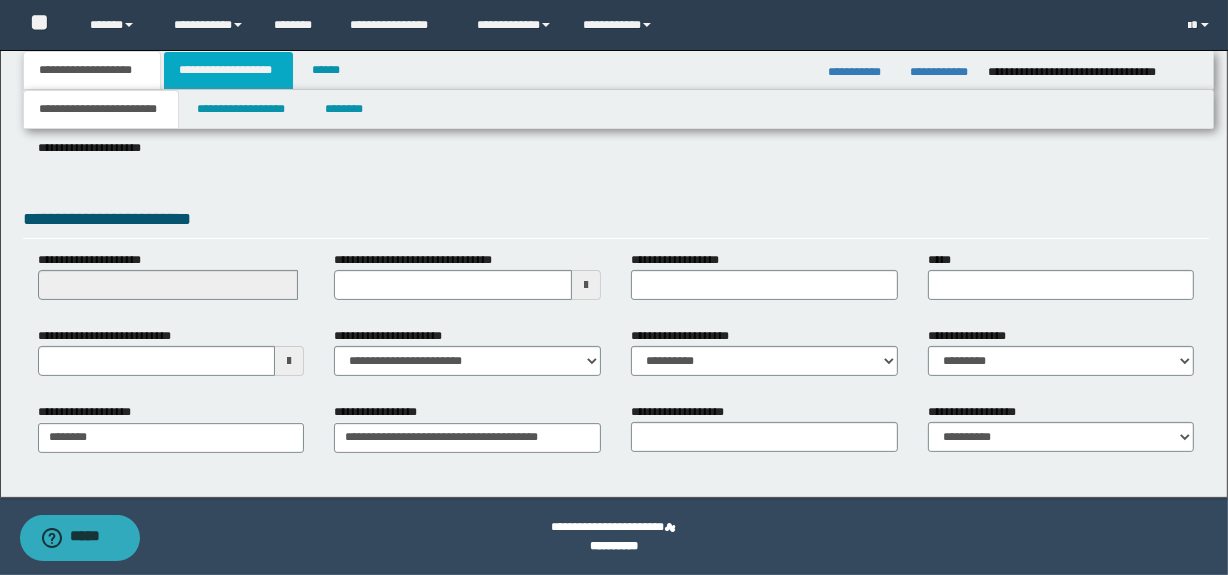 click on "**********" at bounding box center (228, 70) 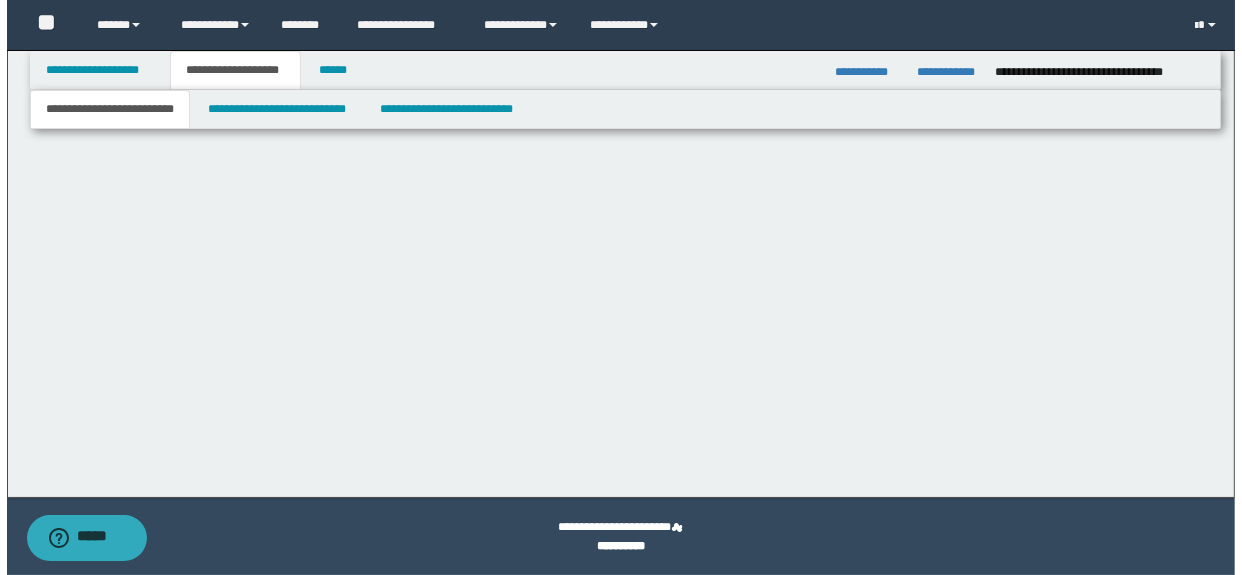 scroll, scrollTop: 0, scrollLeft: 0, axis: both 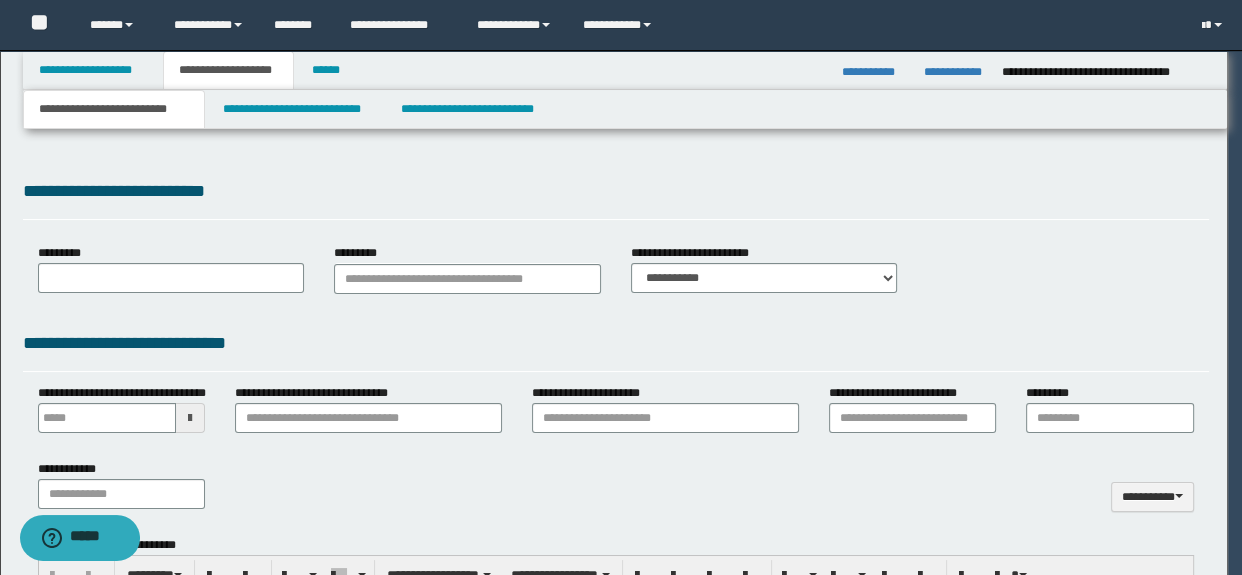 type 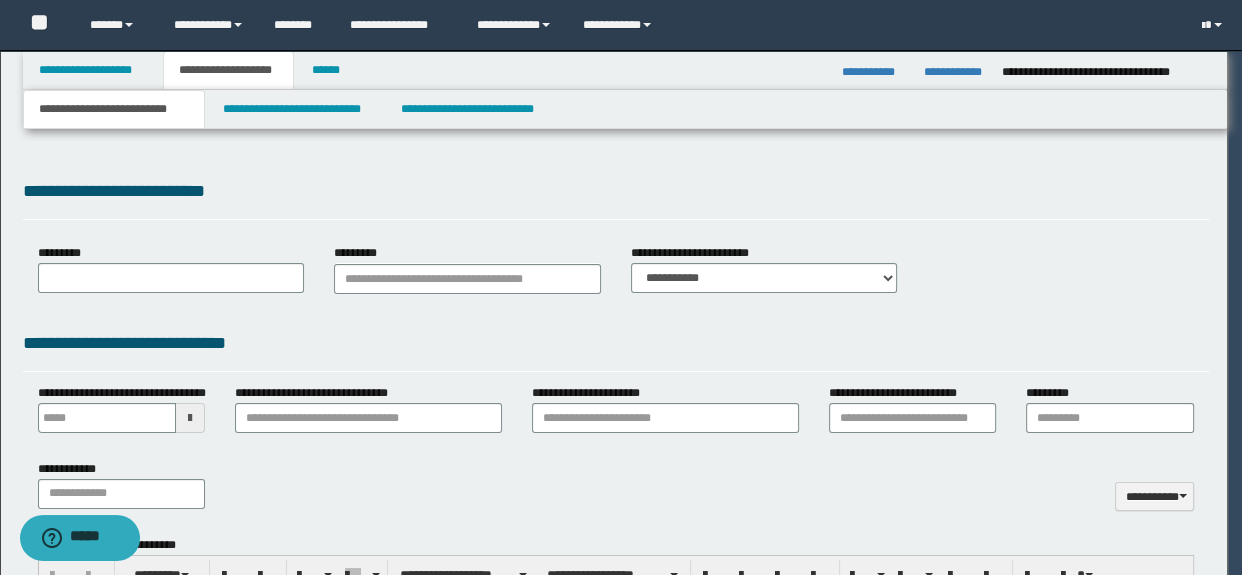 scroll, scrollTop: 0, scrollLeft: 0, axis: both 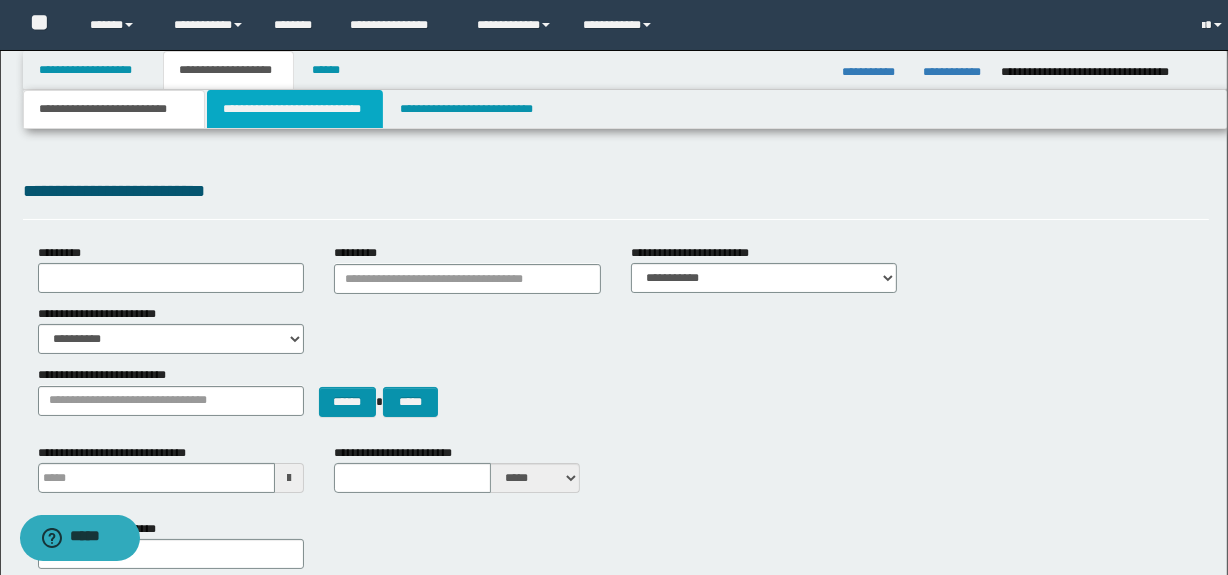 click on "**********" at bounding box center (294, 109) 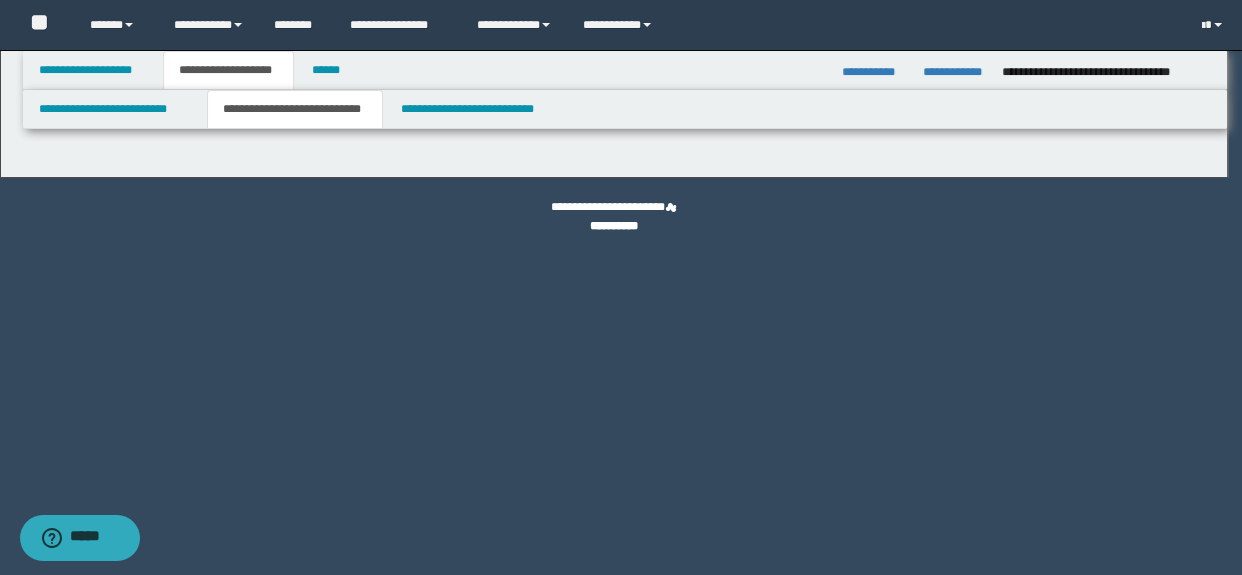 select on "*" 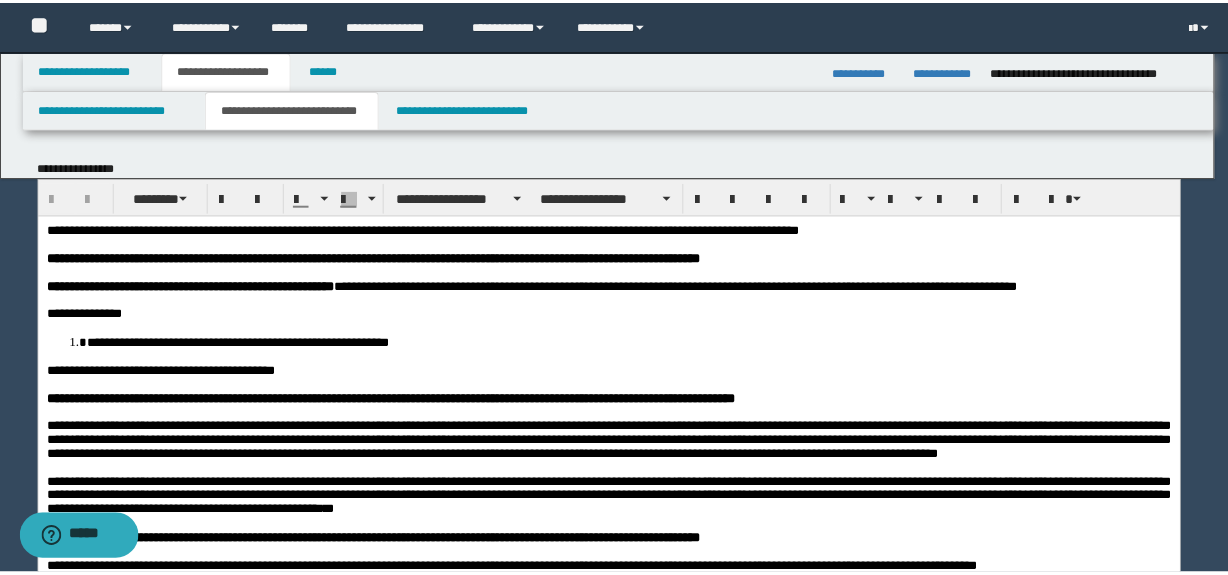 scroll, scrollTop: 0, scrollLeft: 0, axis: both 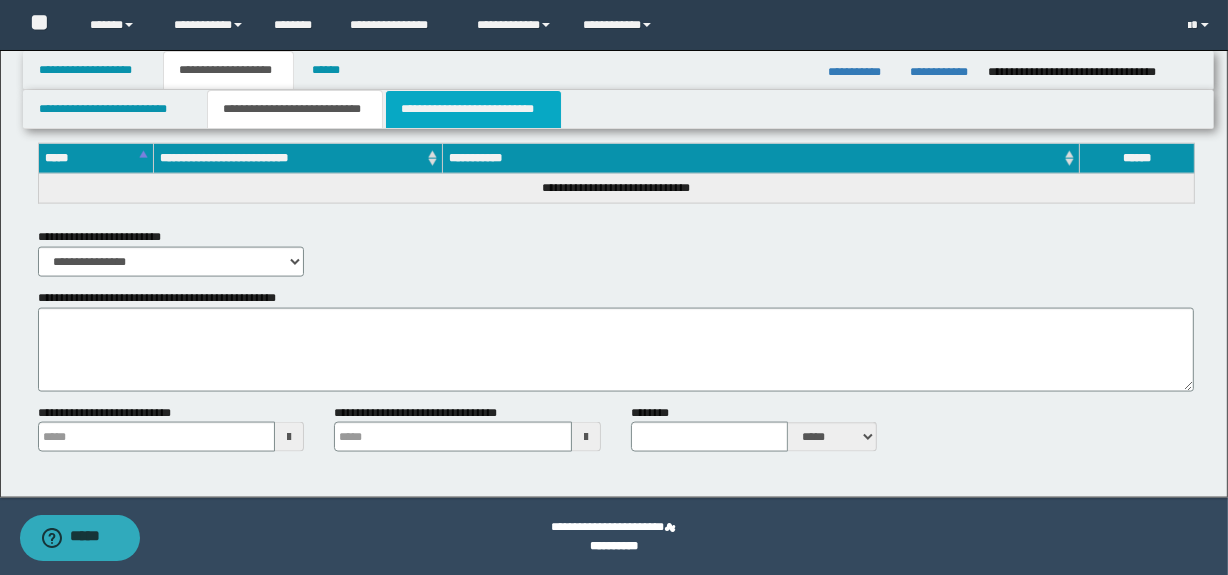 click on "**********" at bounding box center (473, 109) 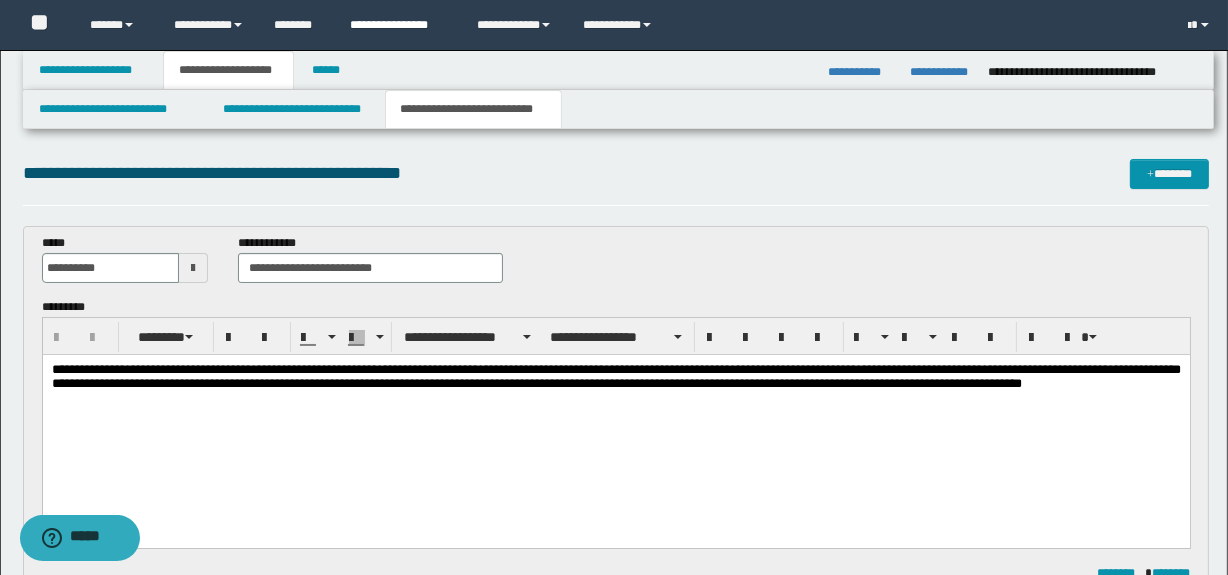 scroll, scrollTop: 0, scrollLeft: 0, axis: both 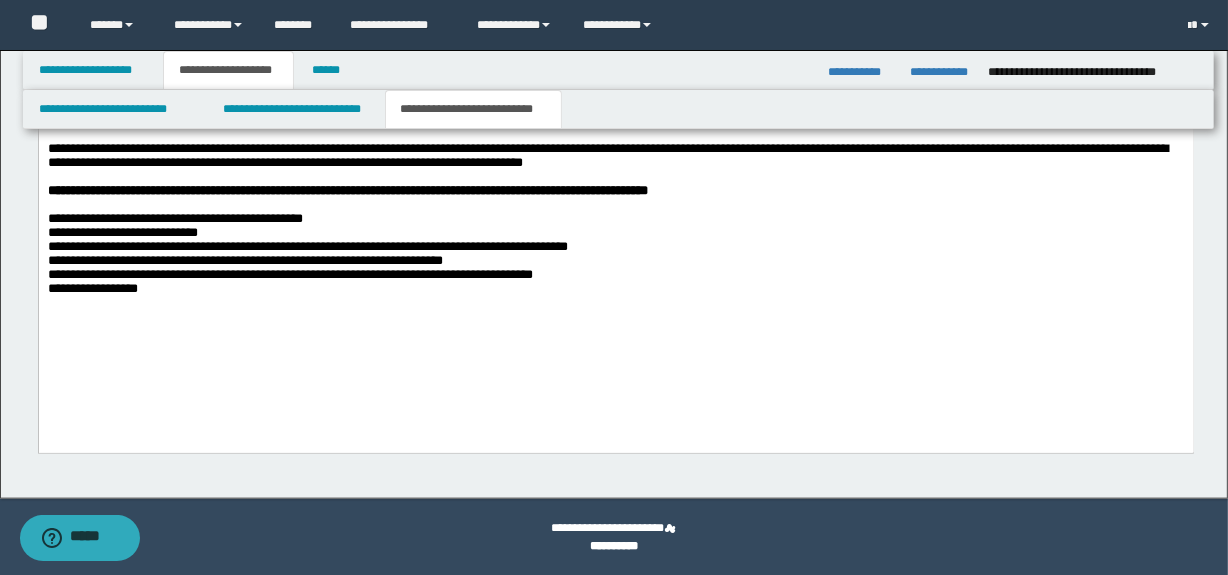 drag, startPoint x: 1240, startPoint y: 75, endPoint x: 928, endPoint y: 300, distance: 384.6674 